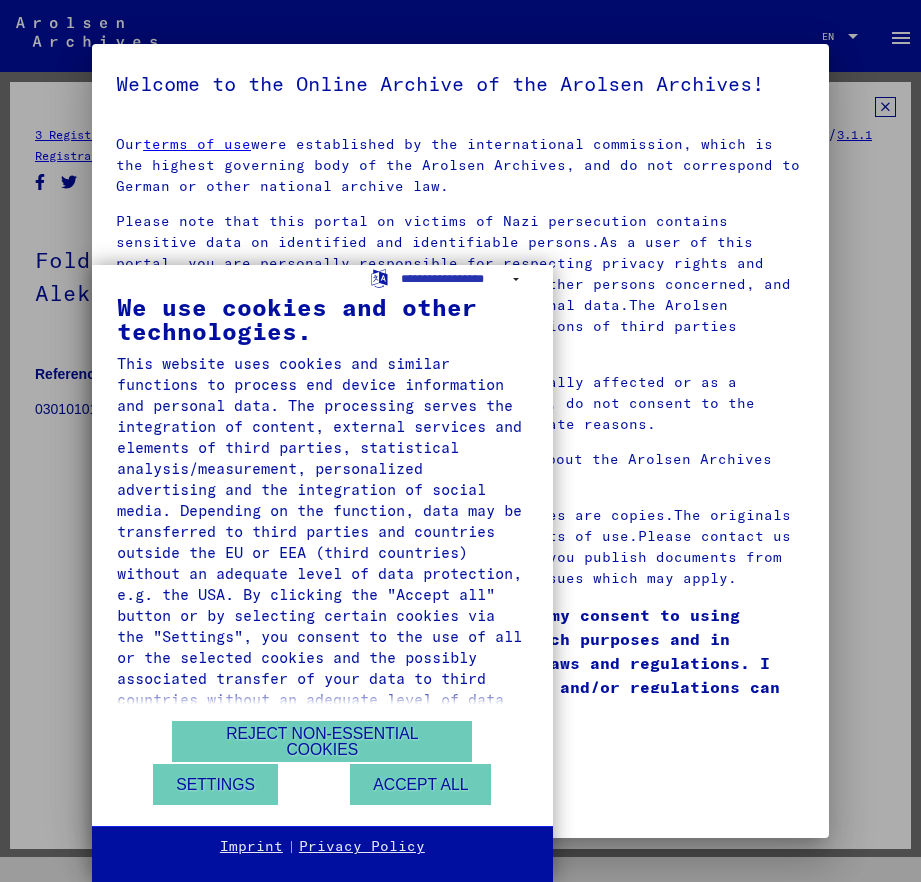 scroll, scrollTop: 0, scrollLeft: 0, axis: both 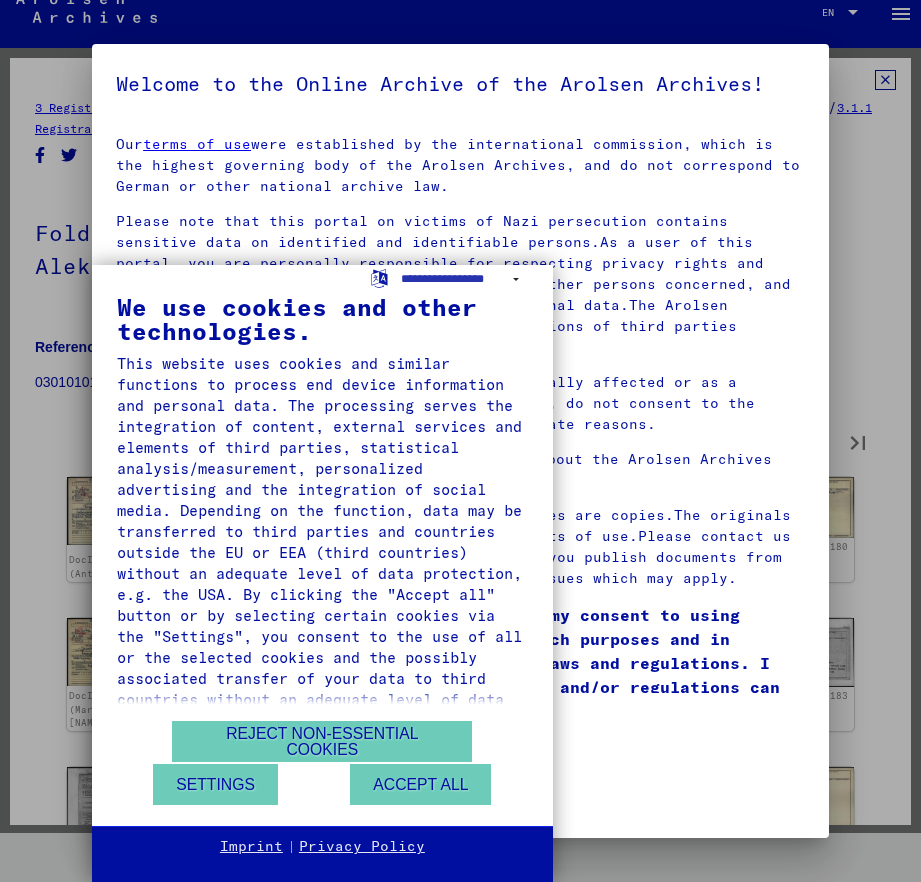 type on "*" 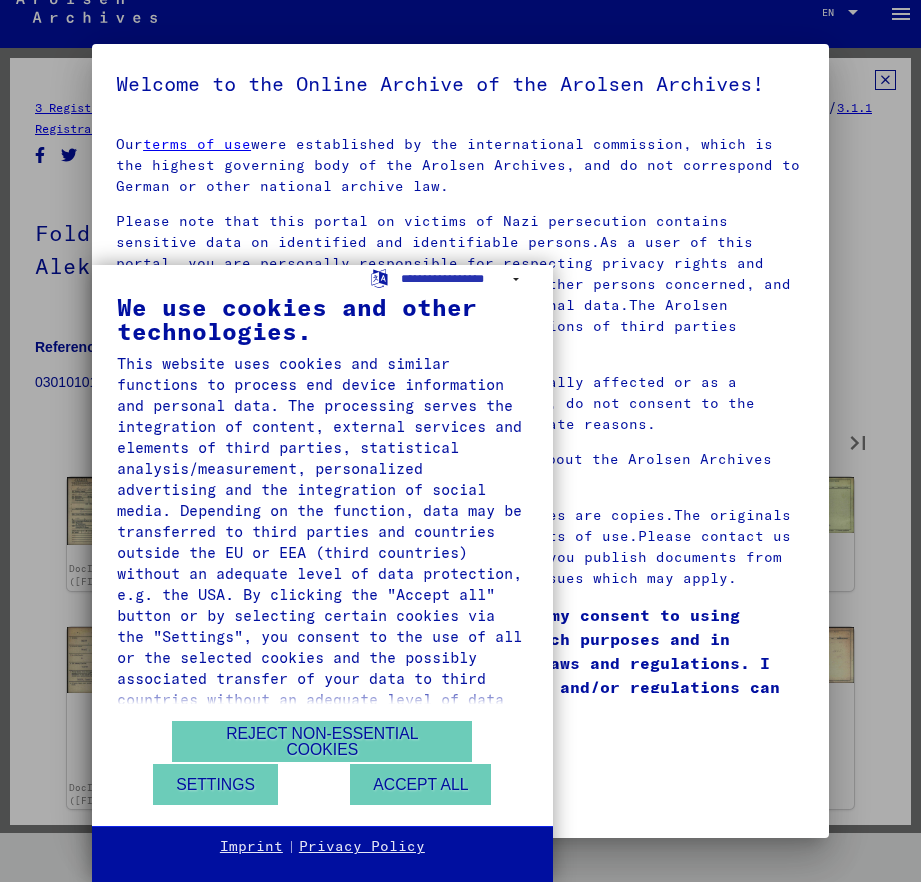 type on "*" 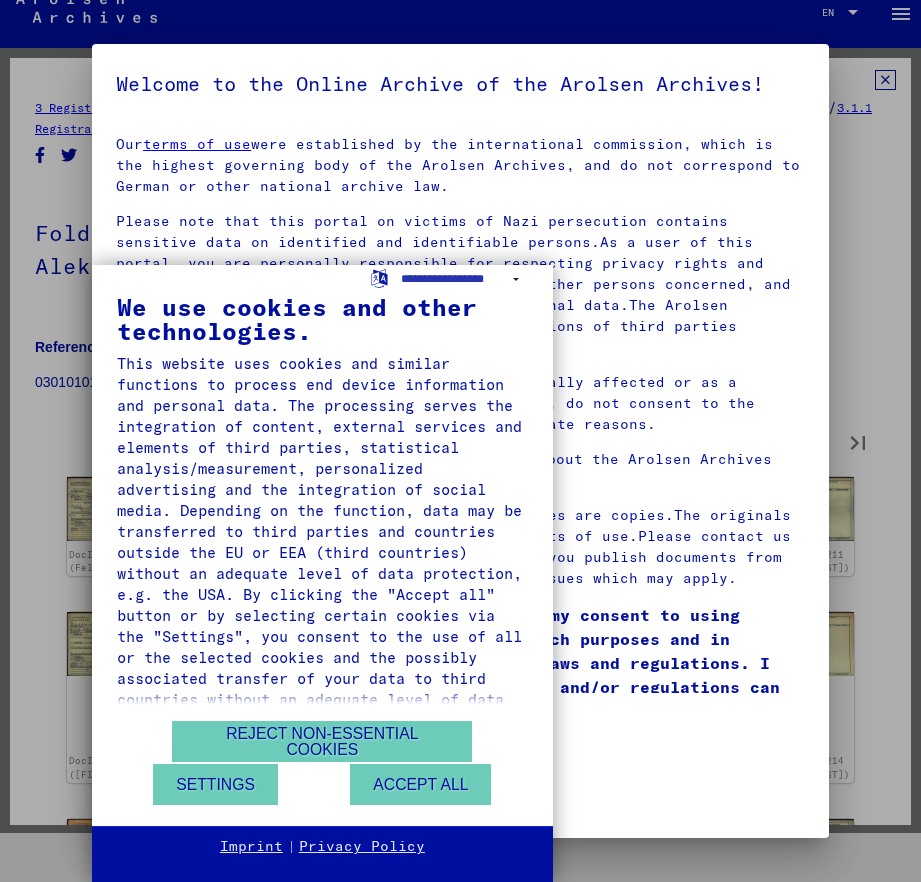 type on "*" 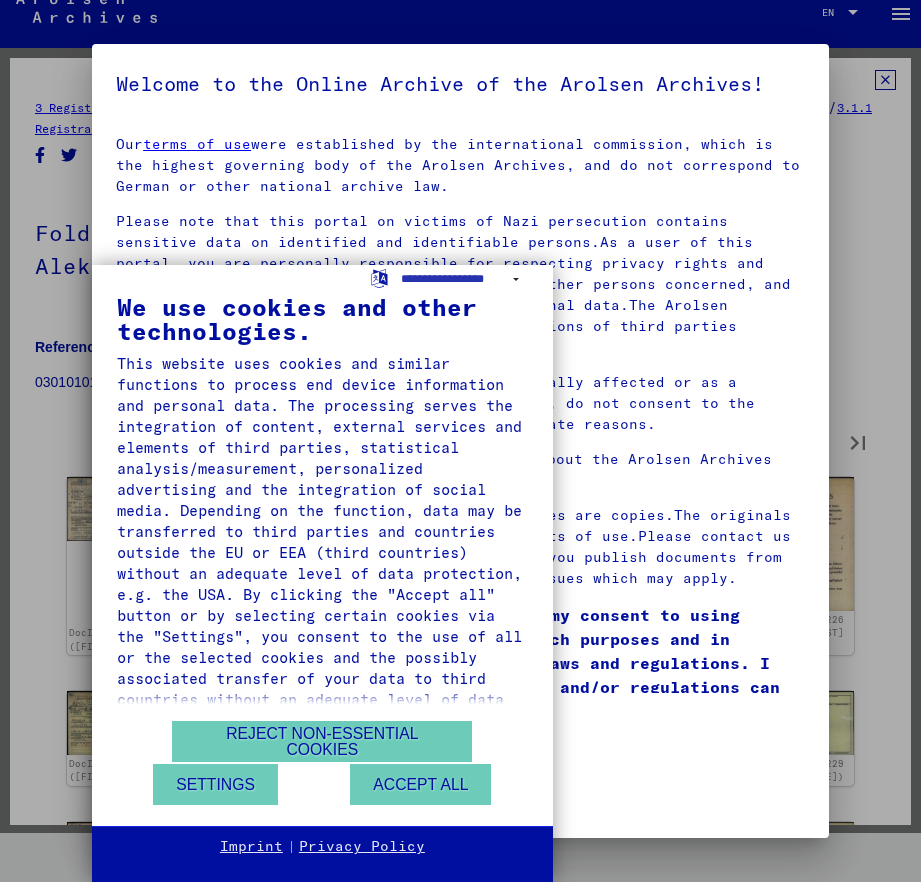 type on "*" 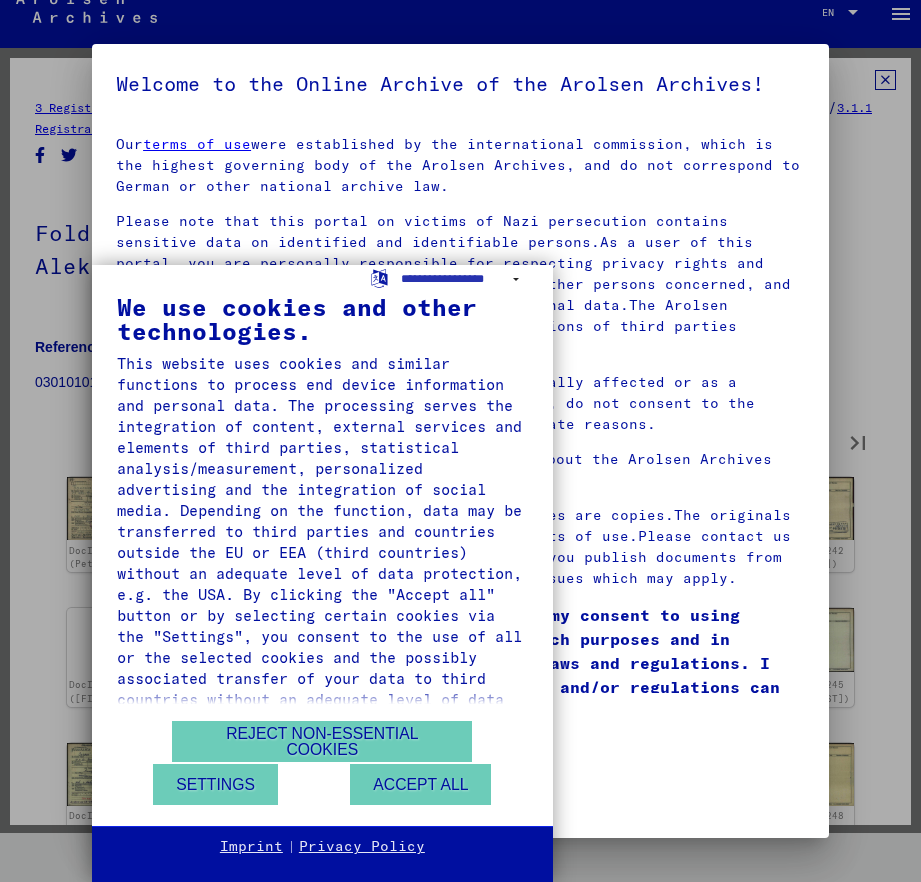 type on "*" 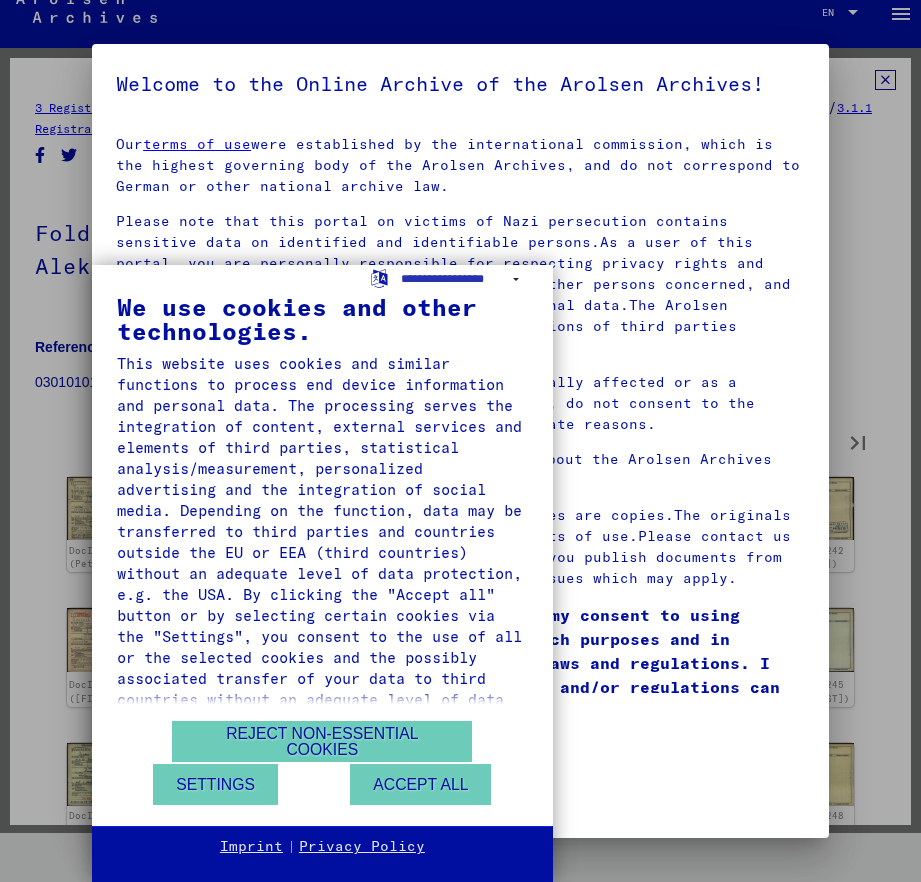 type on "*" 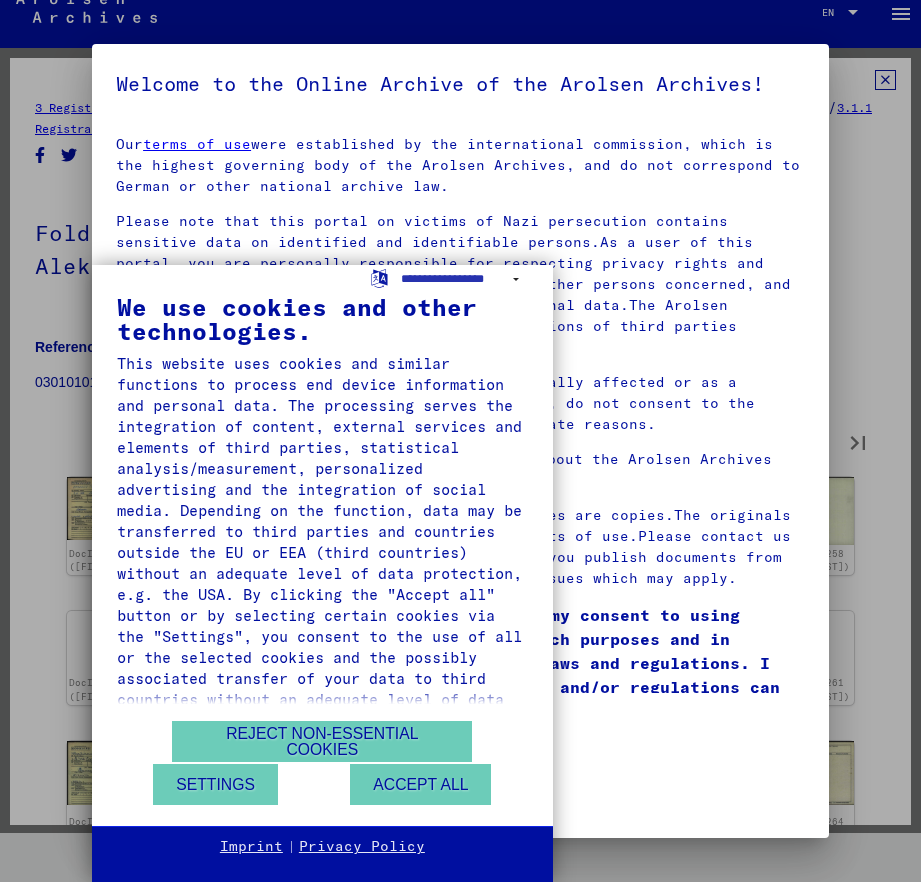 type on "*" 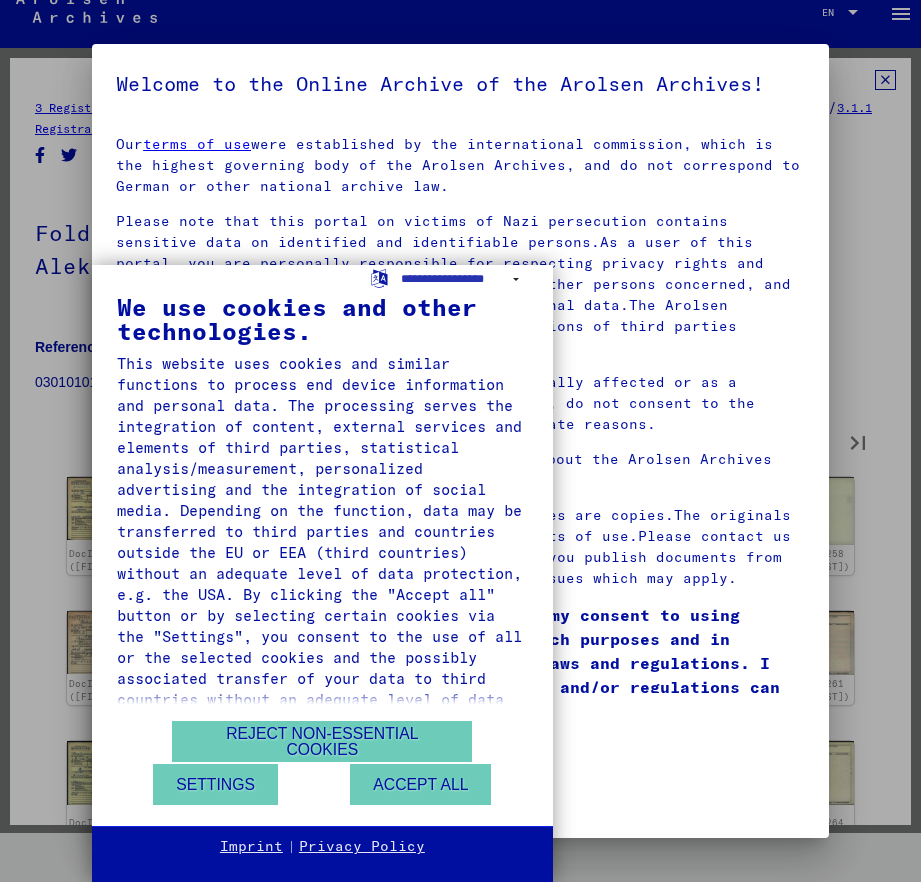 type on "*" 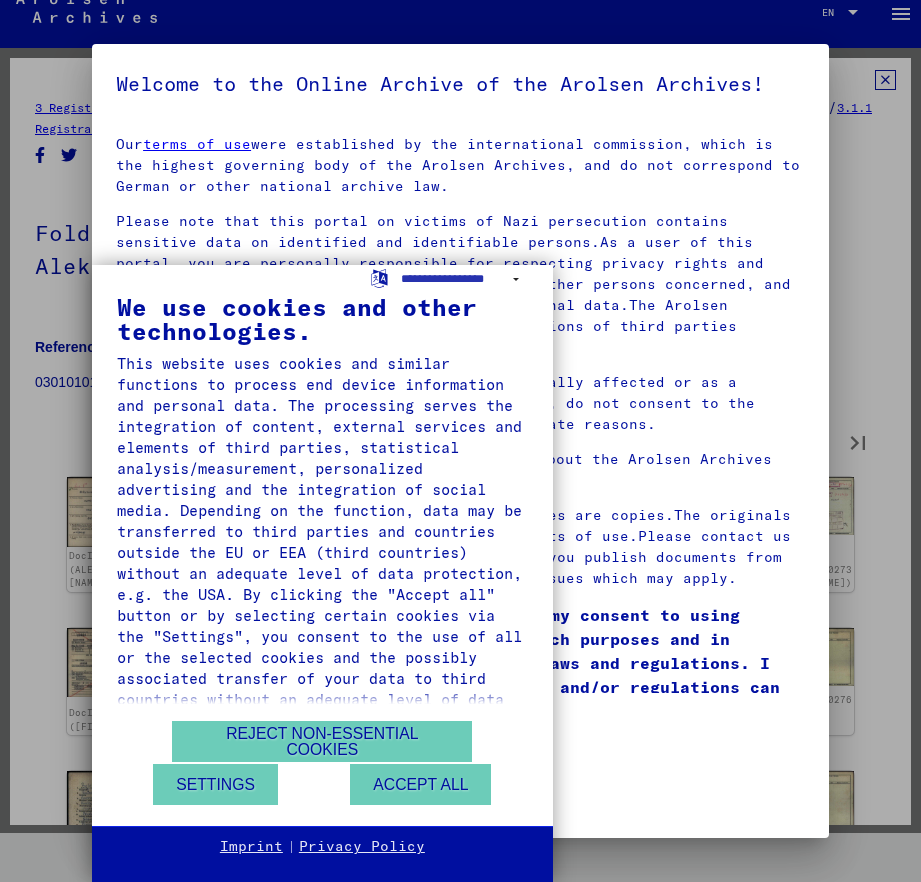 type on "*" 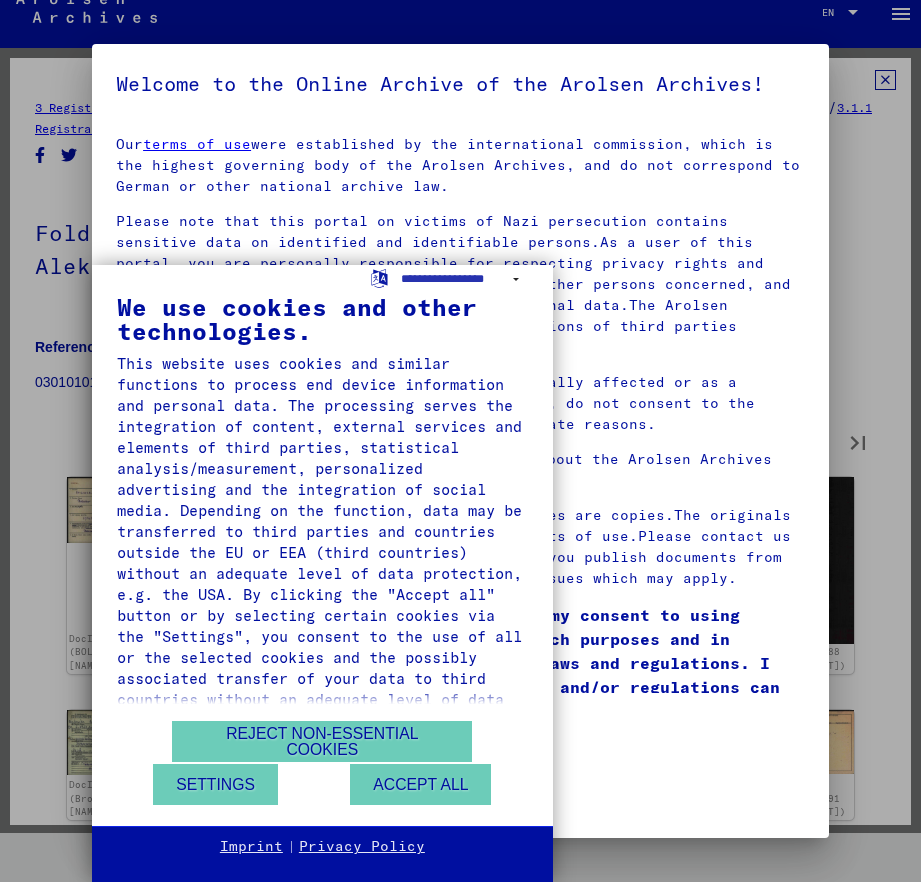 type on "*" 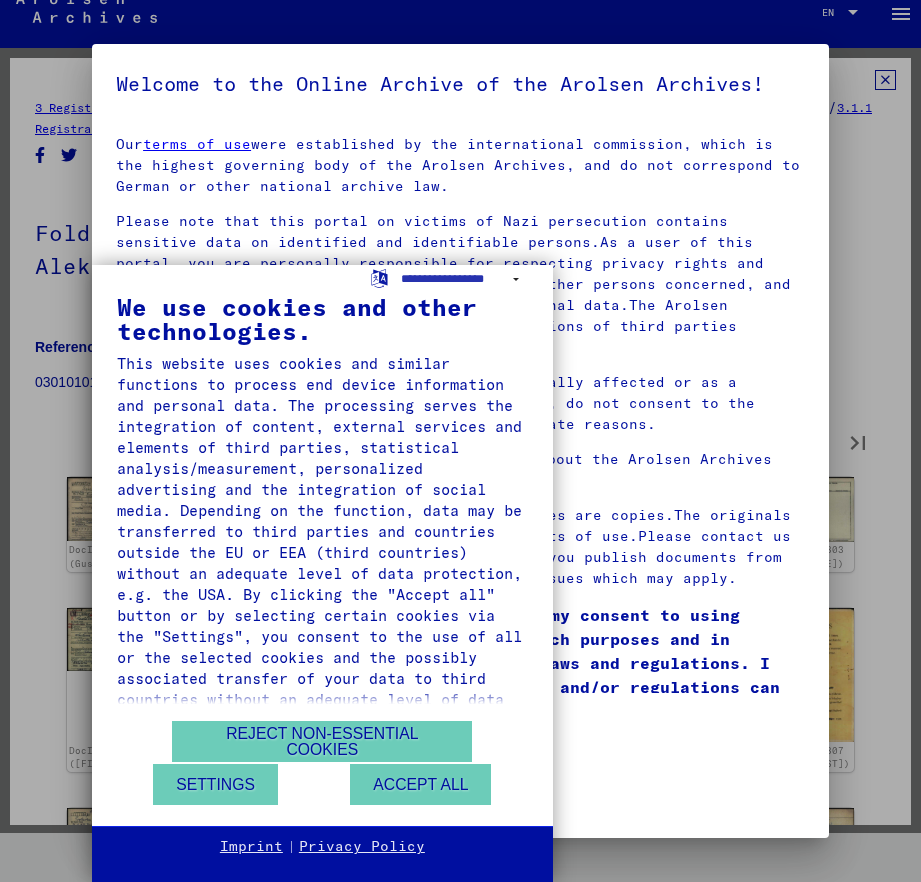 type on "**" 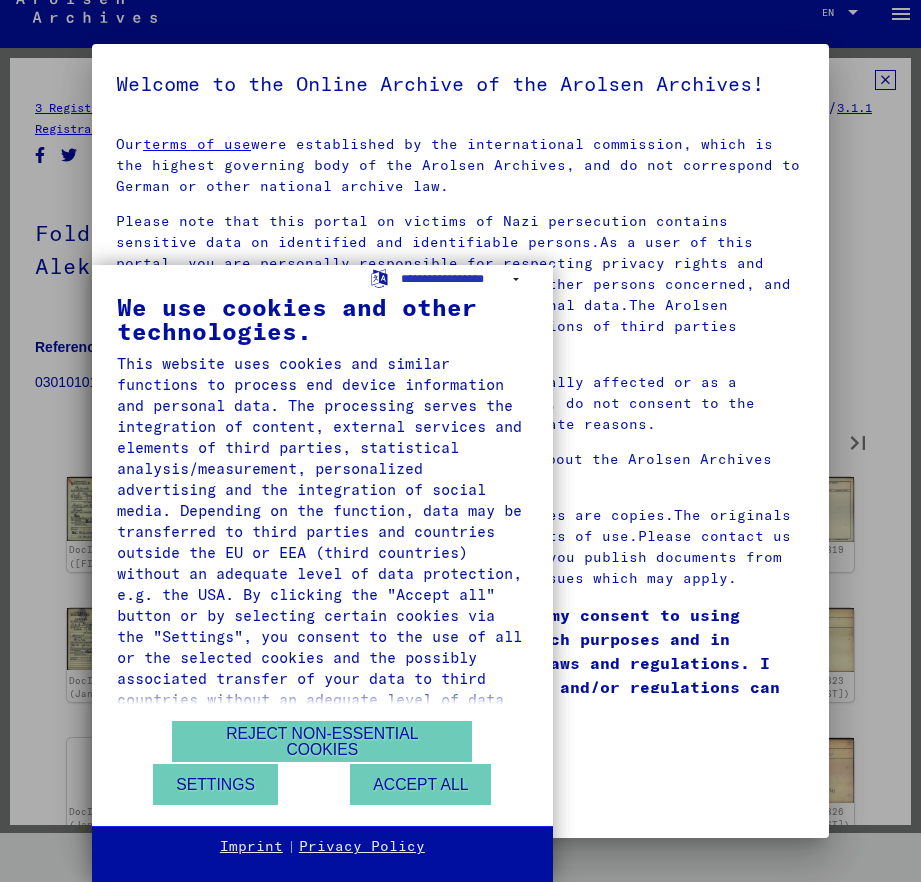 type on "**" 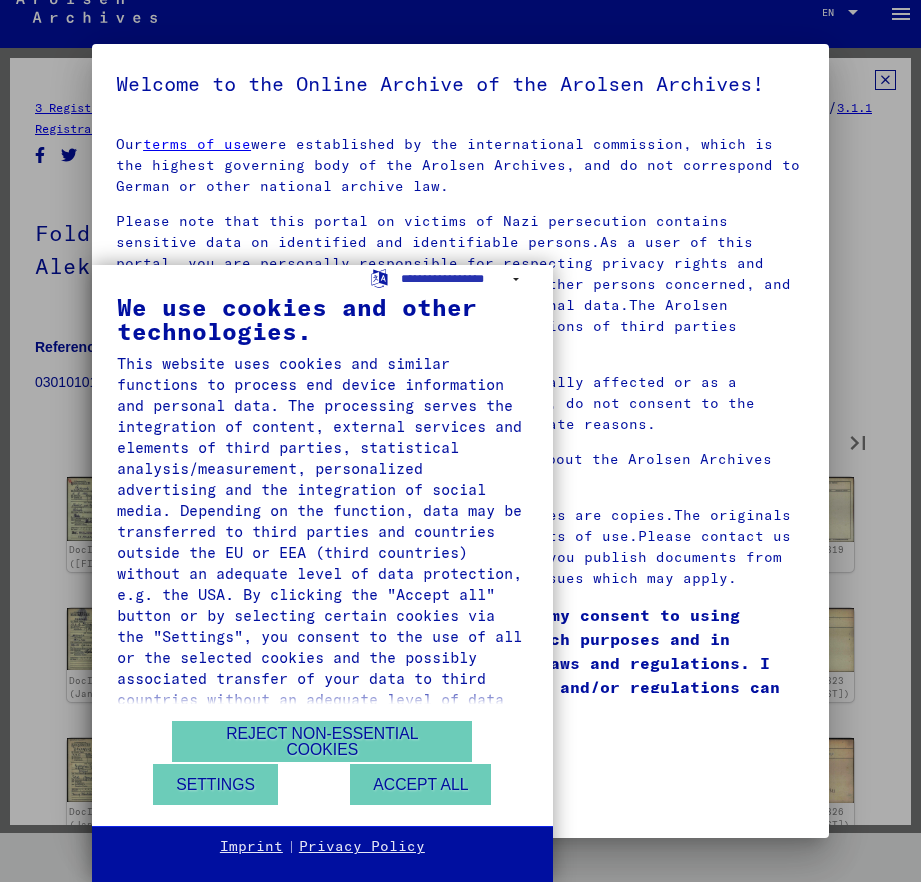 type on "**" 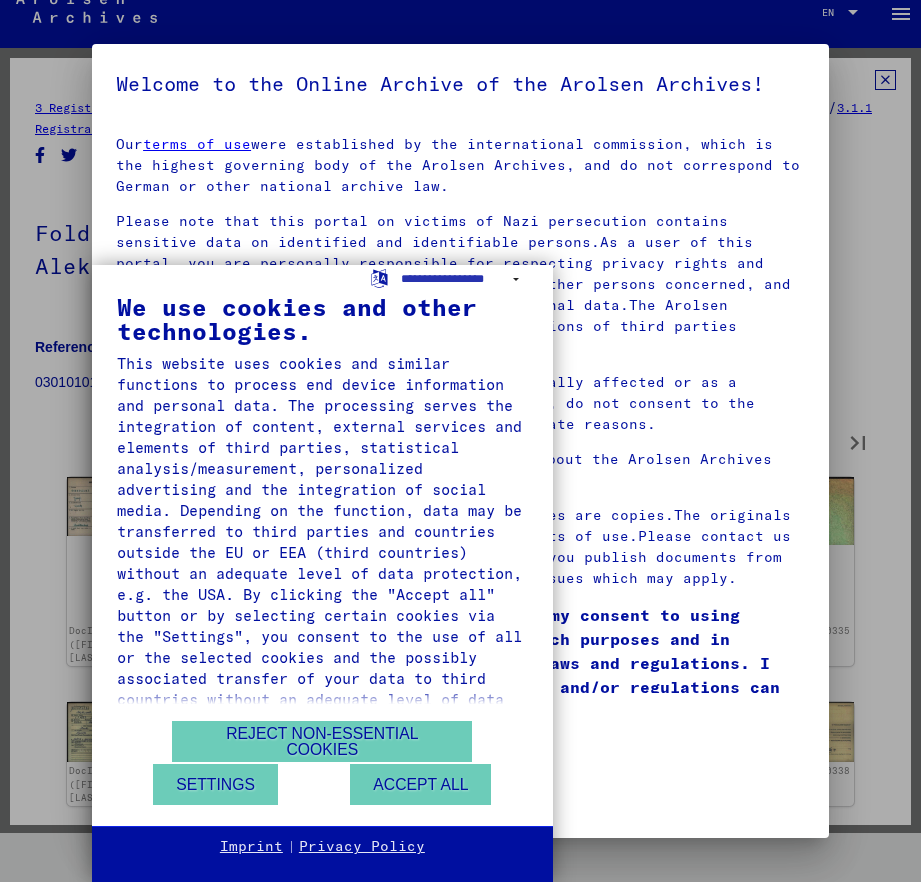type on "**" 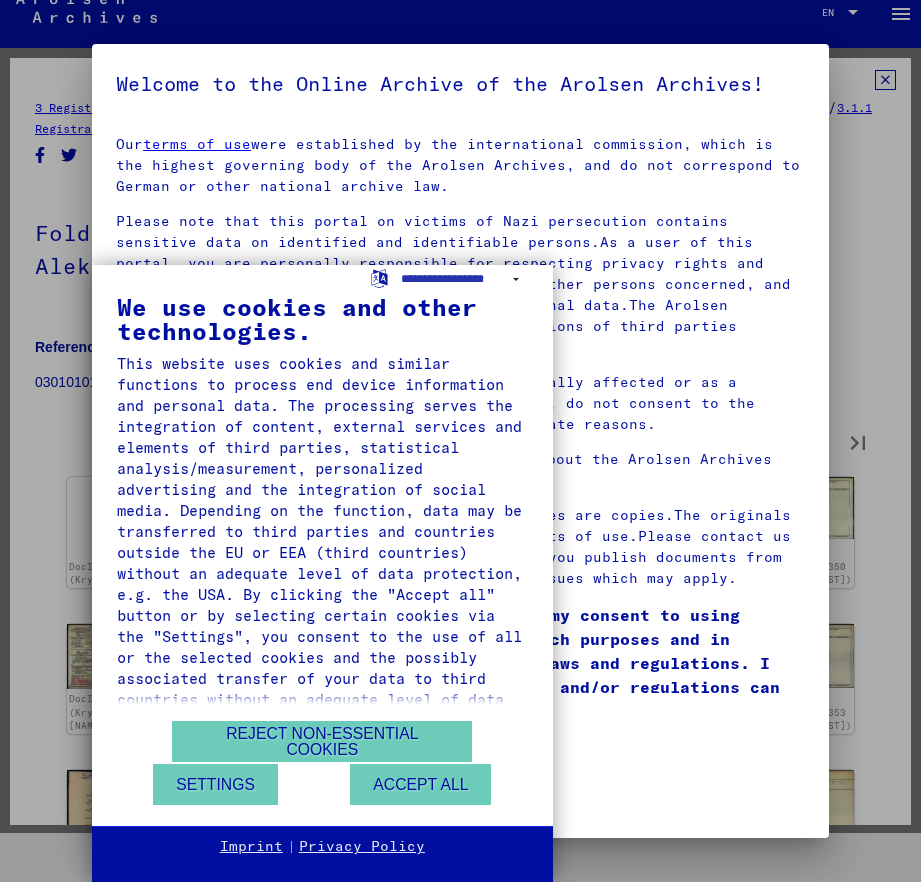 type on "**" 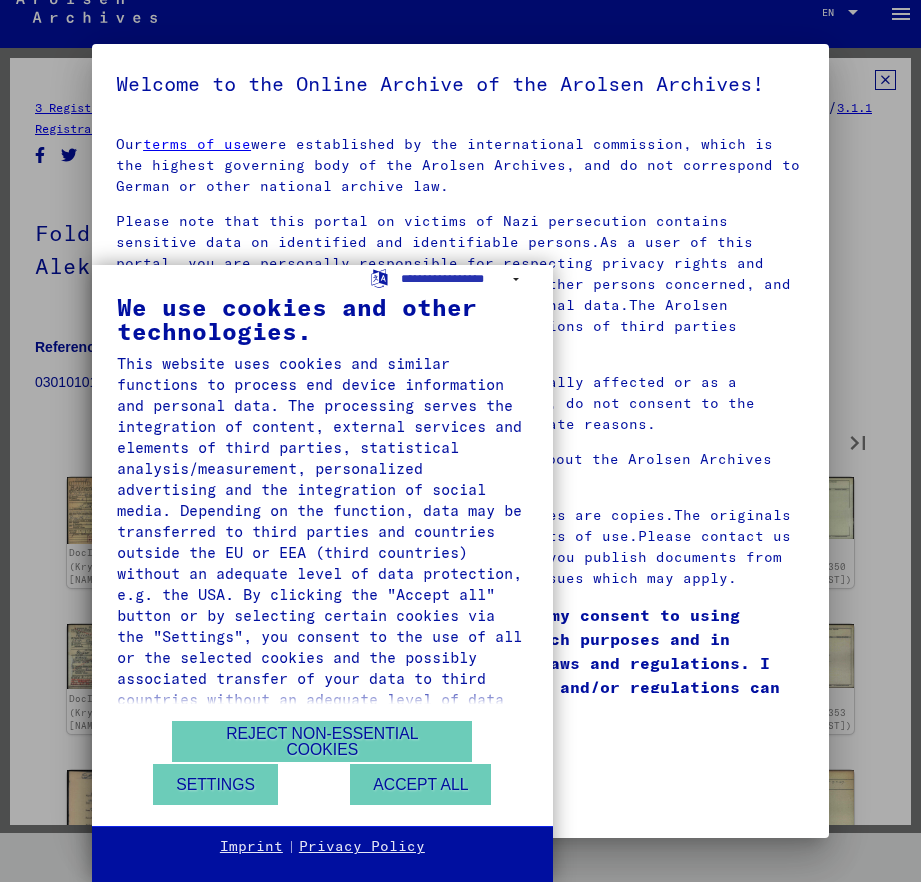 type on "**" 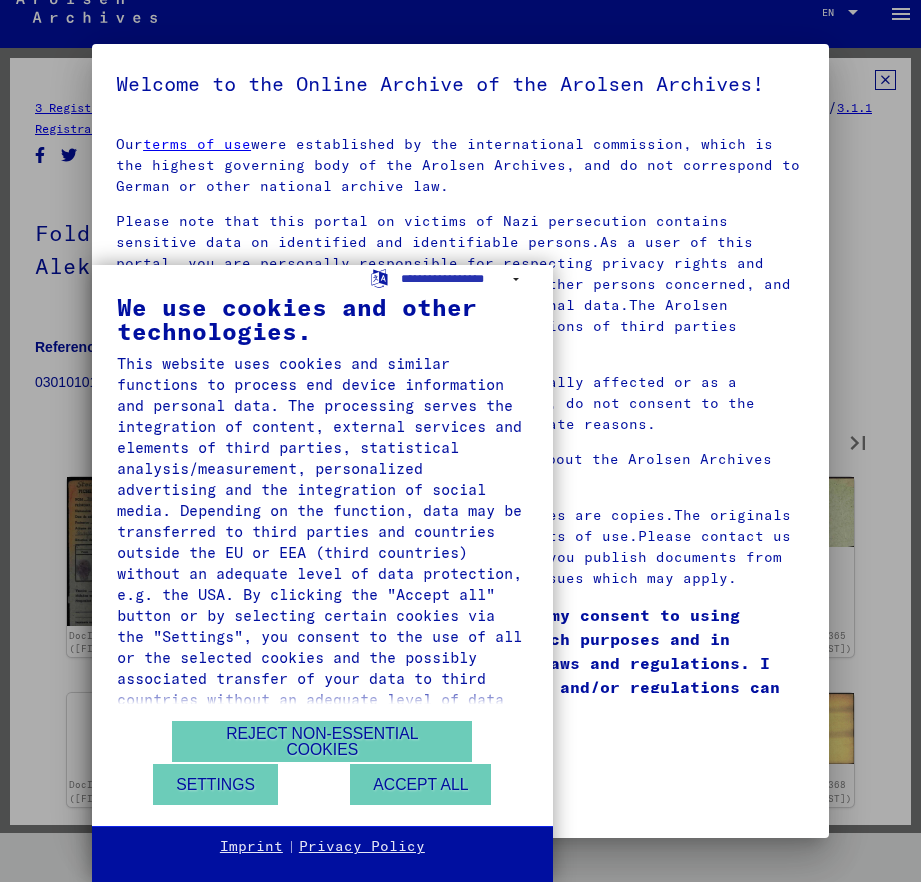 type on "**" 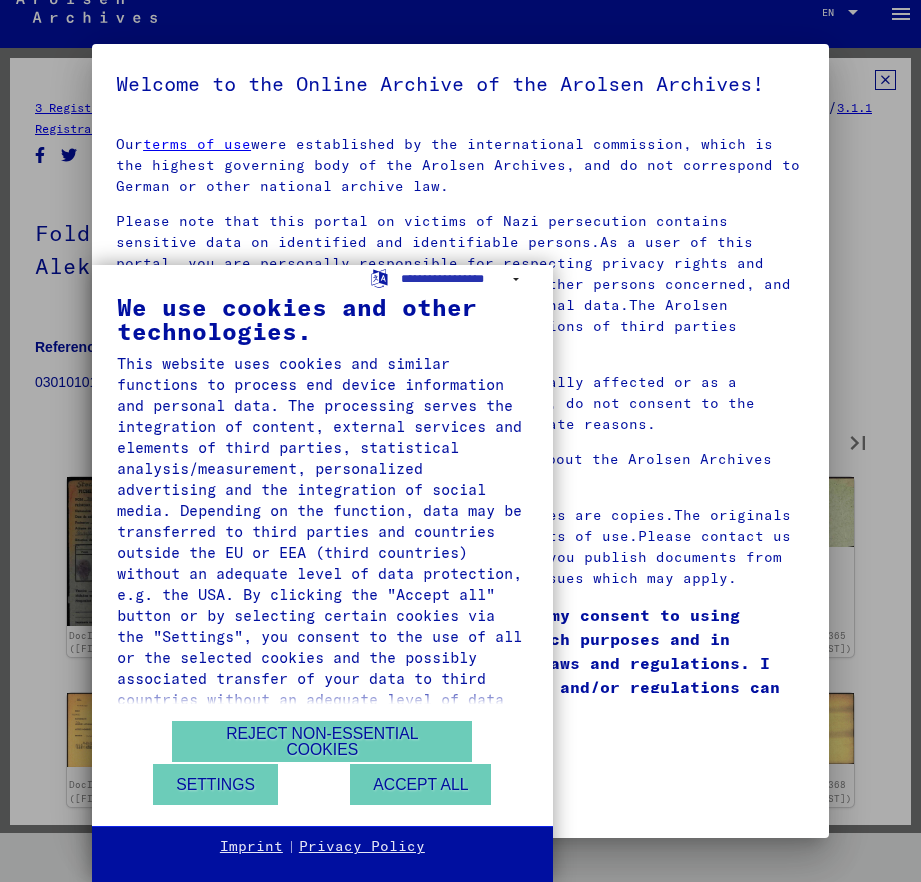 type on "**" 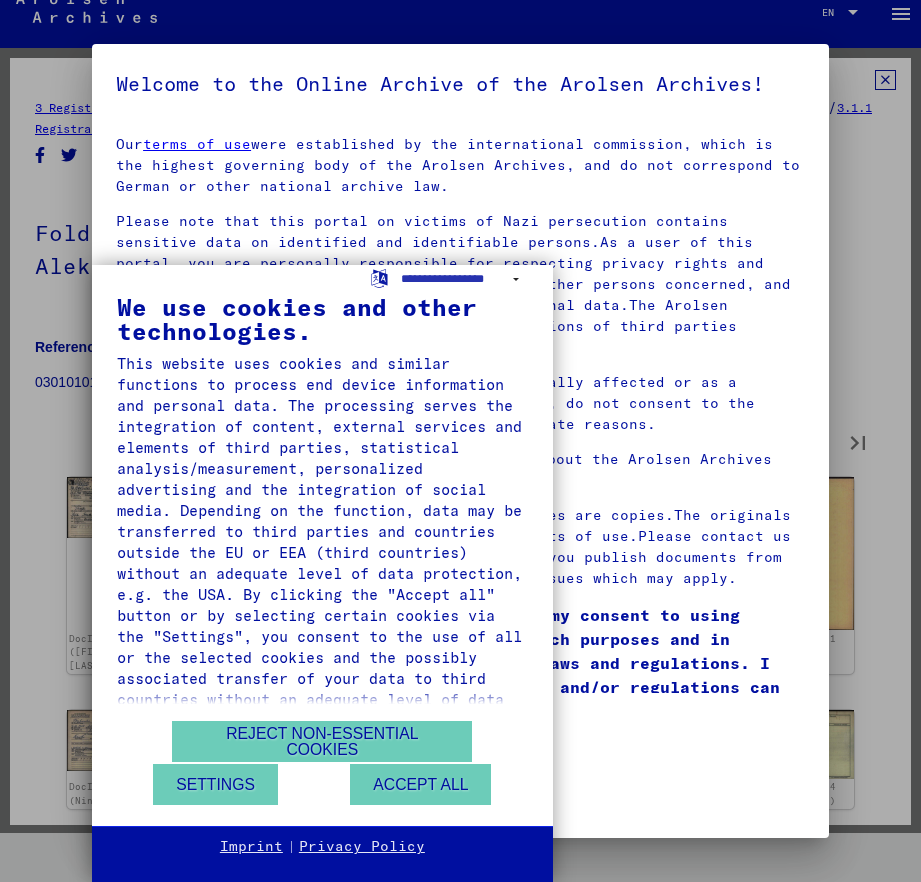 type on "**" 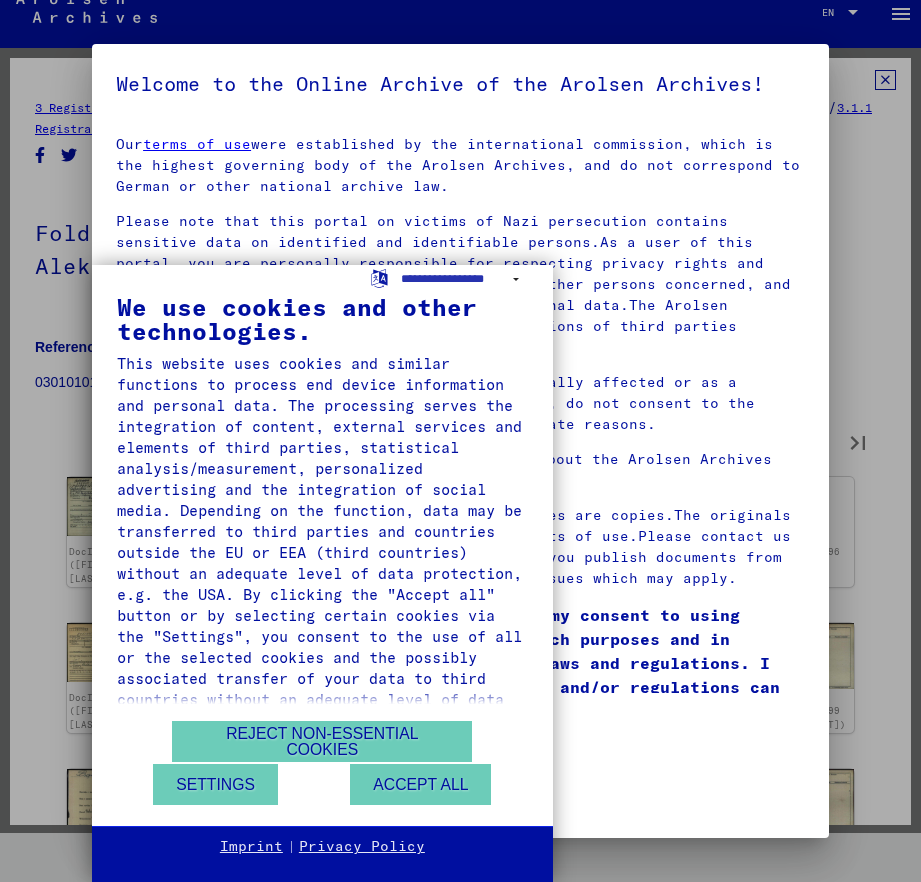 type on "**" 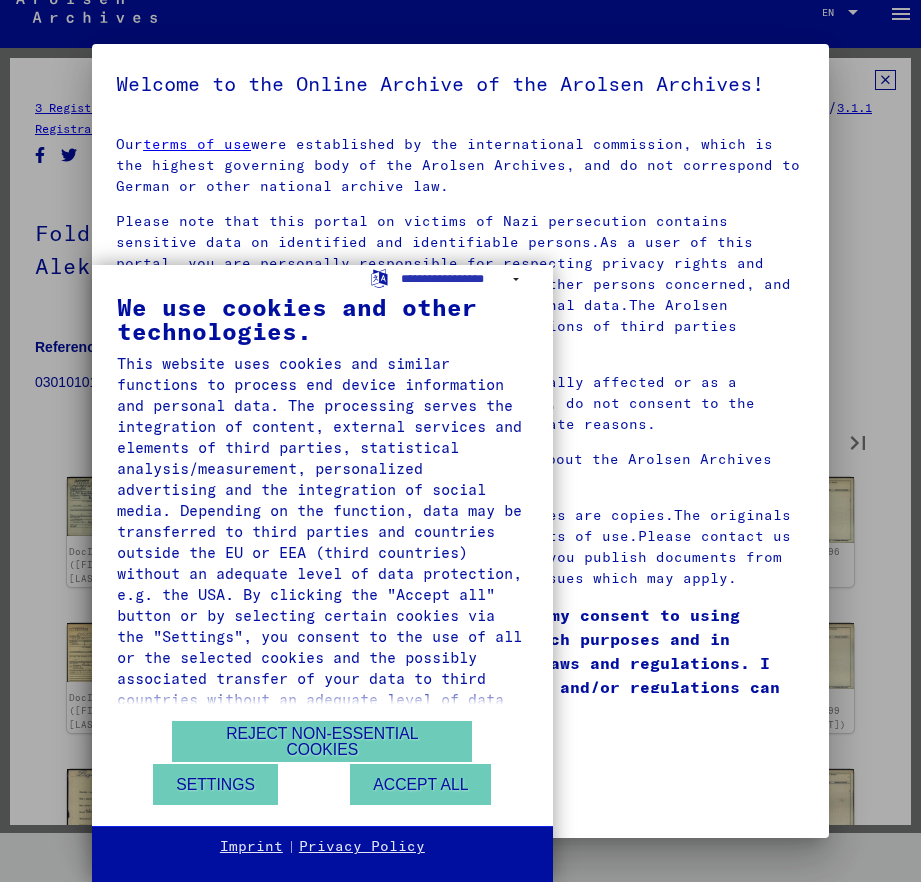 type on "**" 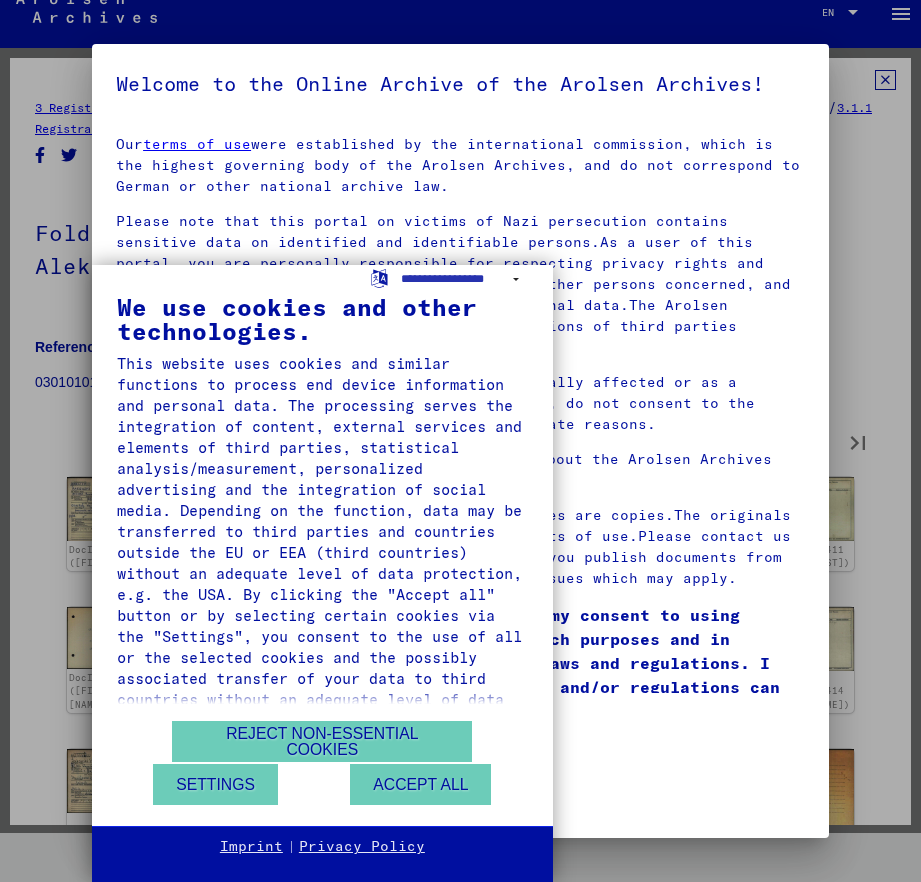 type on "**" 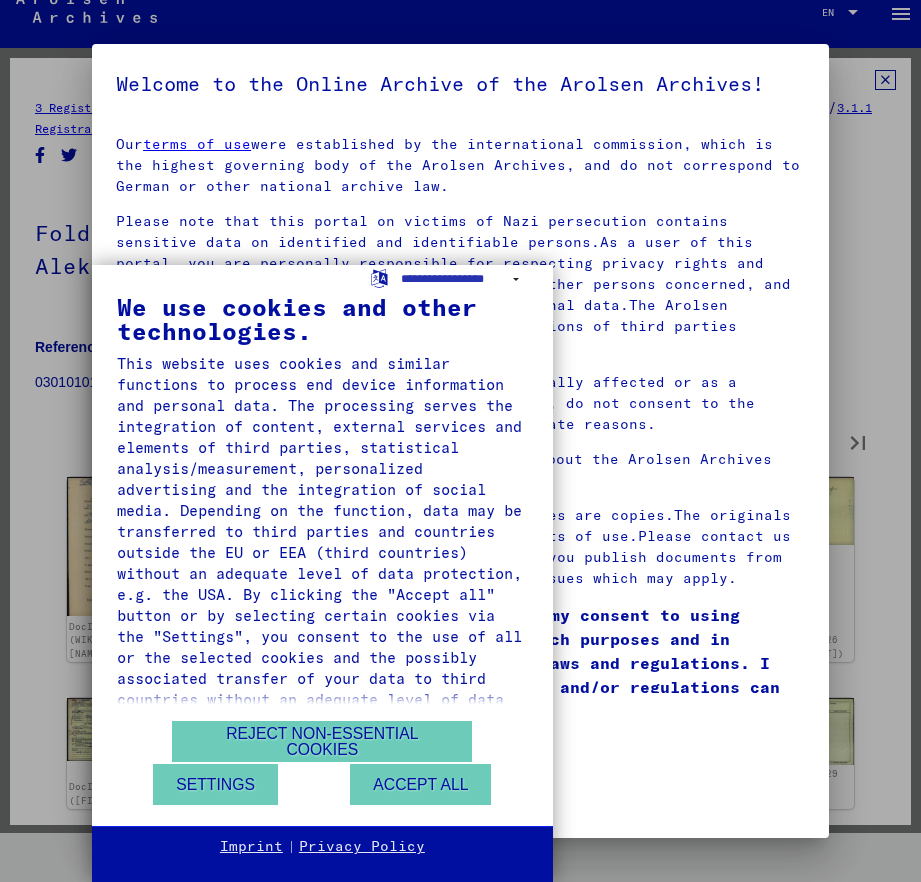 type on "**" 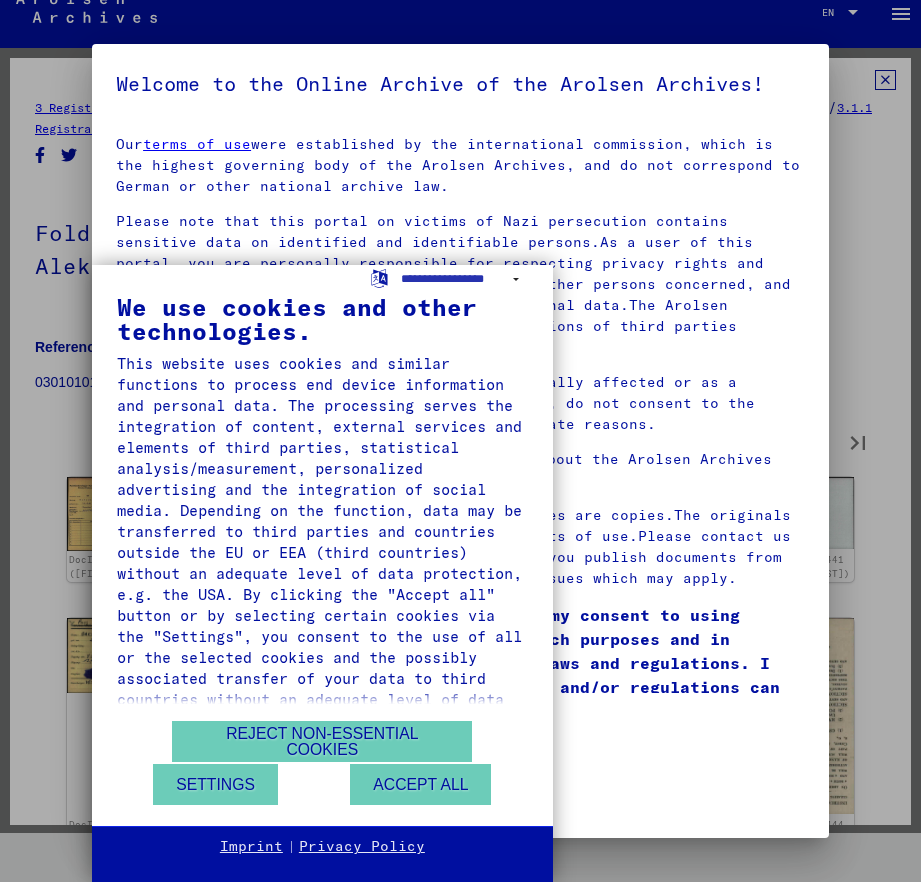 type on "**" 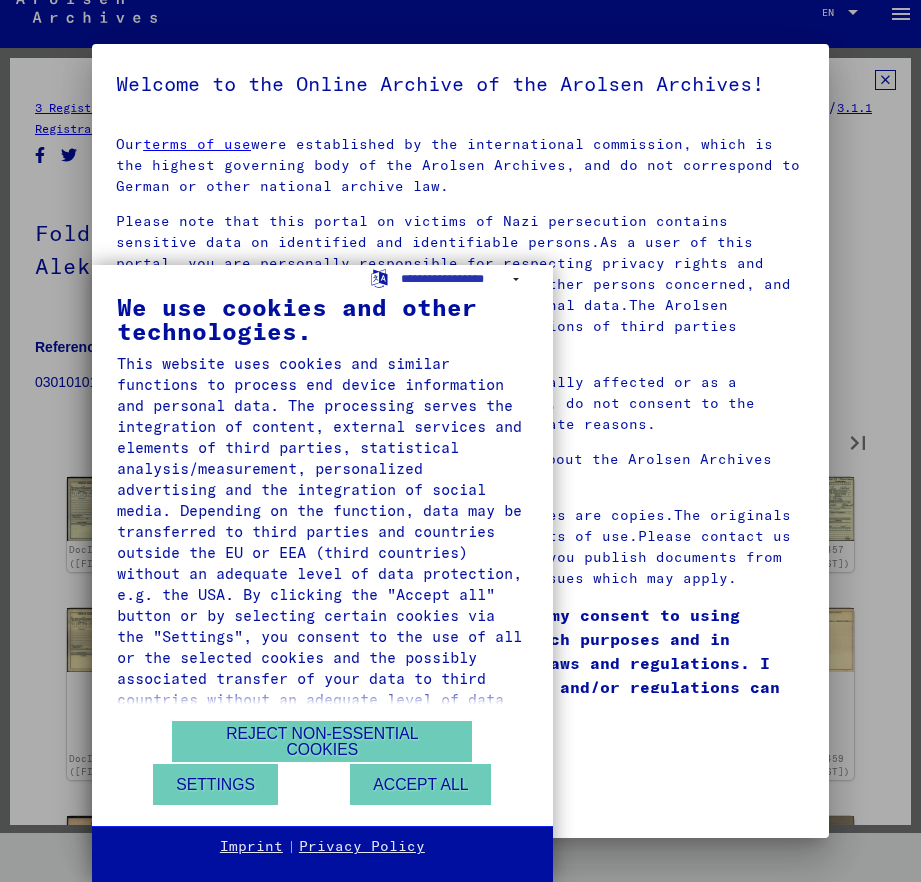type on "**" 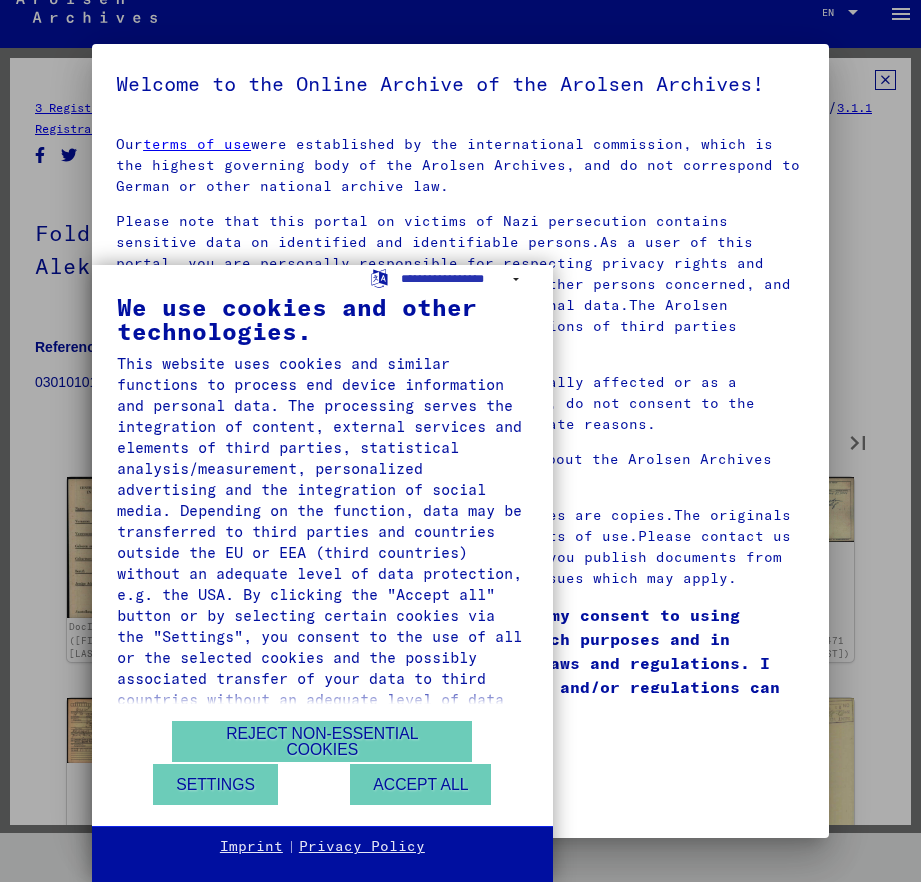 type on "**" 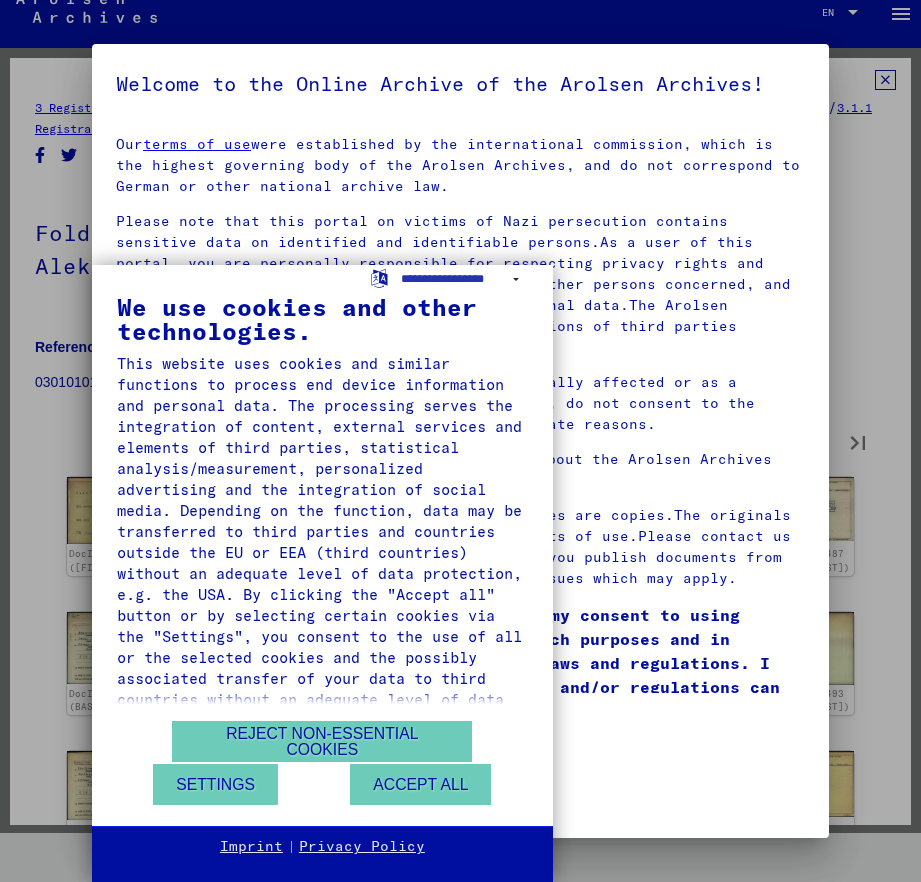 type on "**" 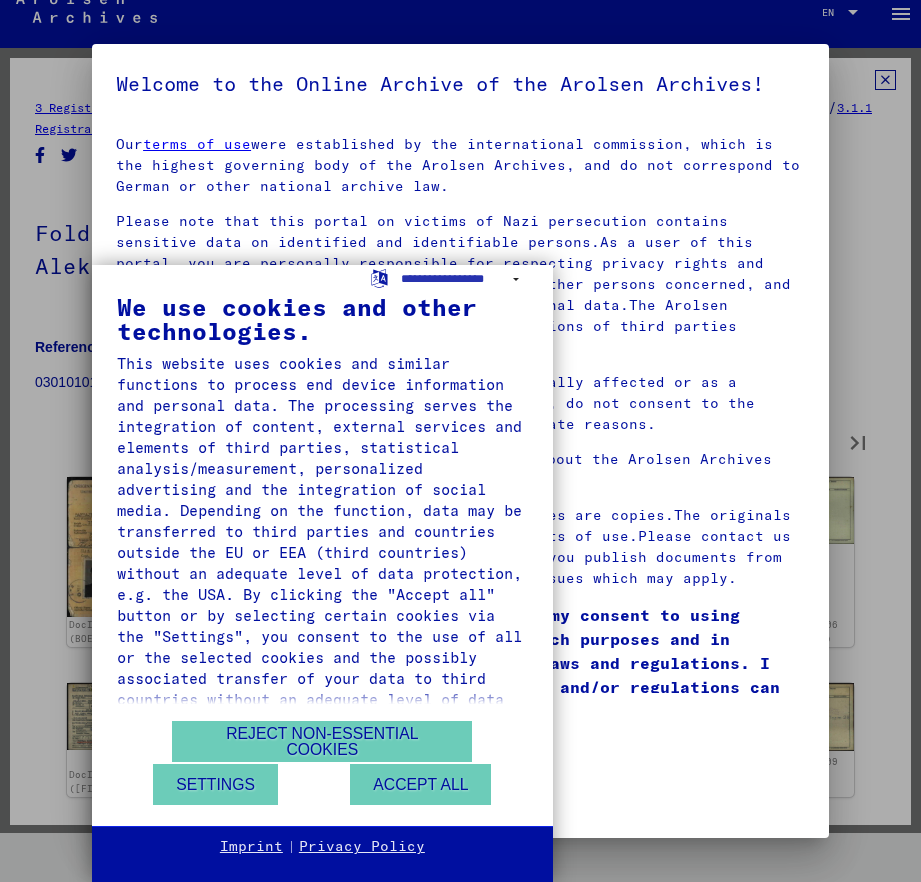 type on "**" 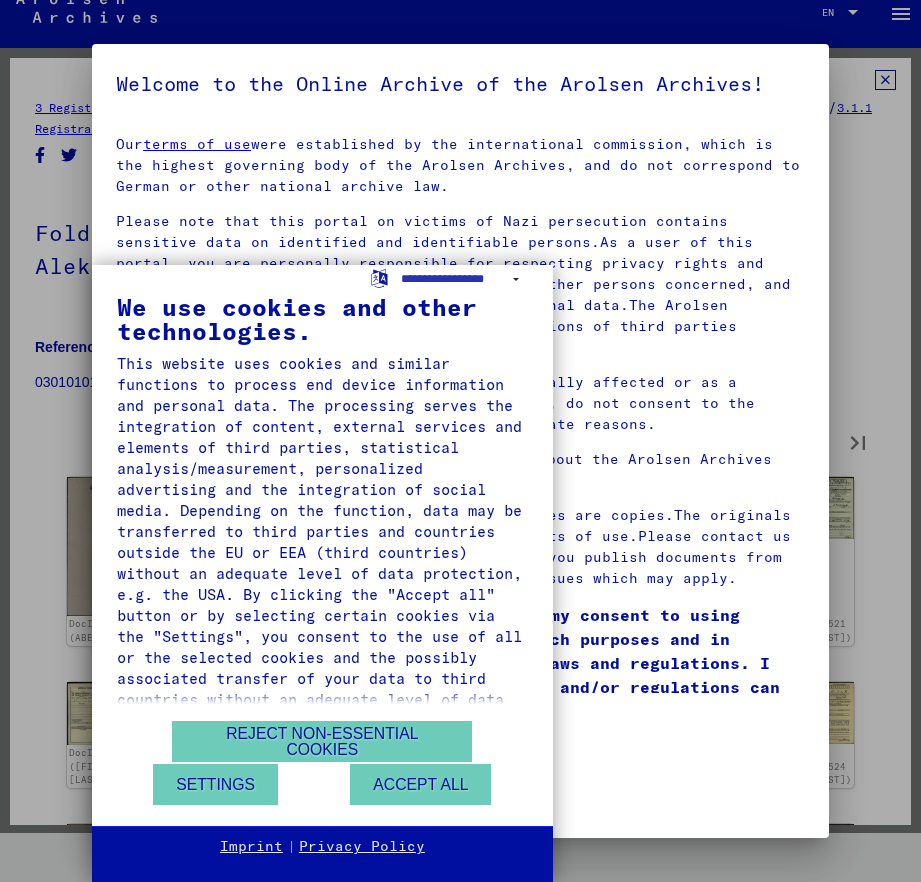 type on "**" 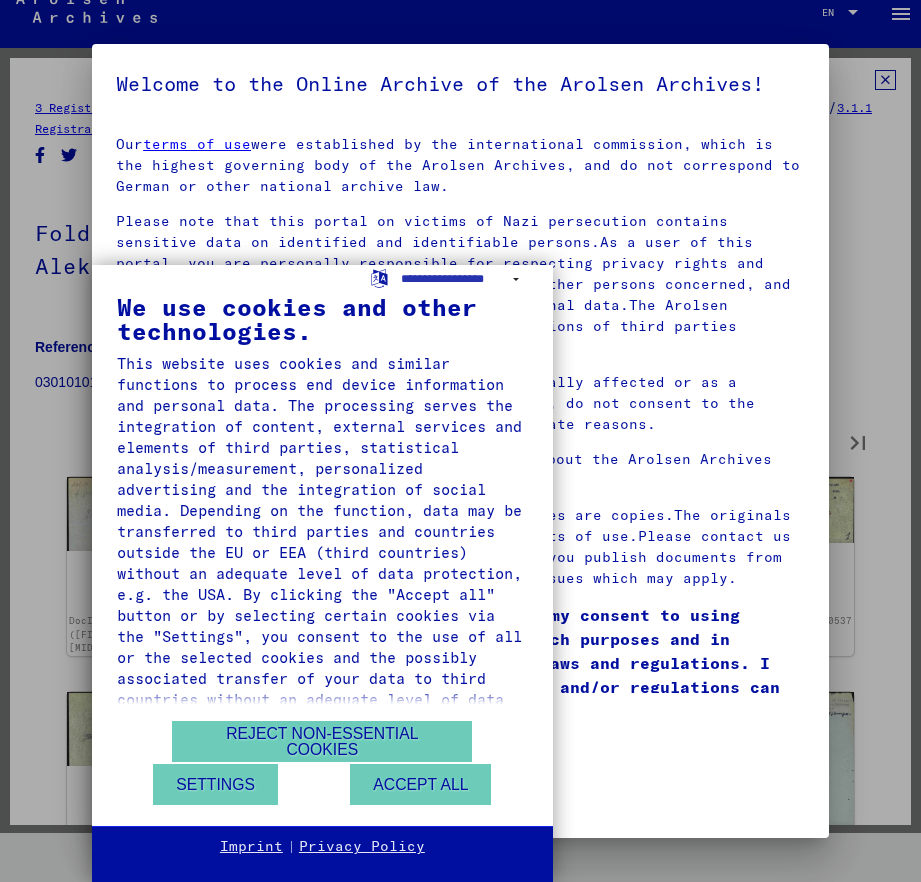 type on "**" 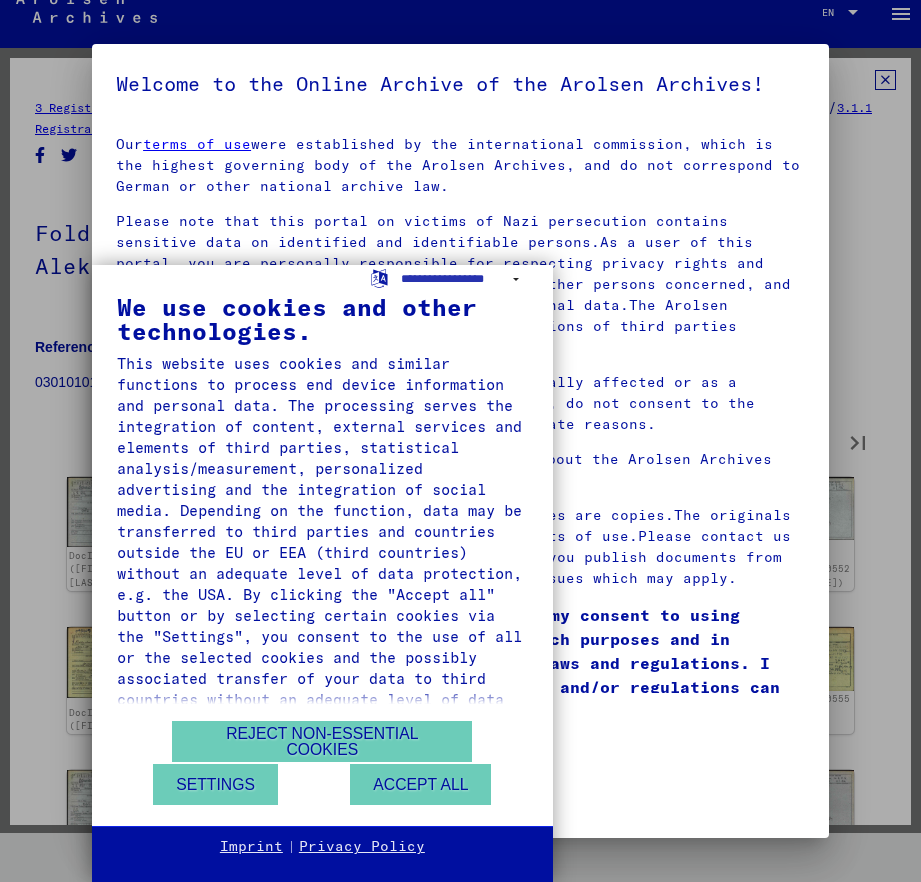 type on "**" 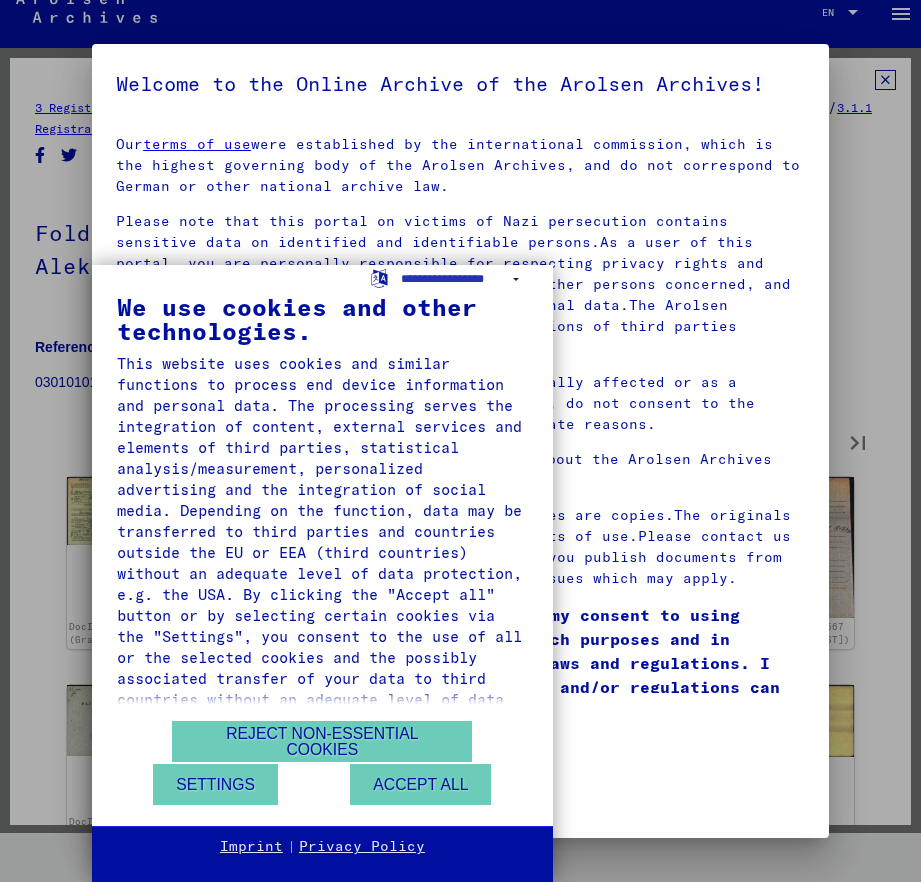 type on "**" 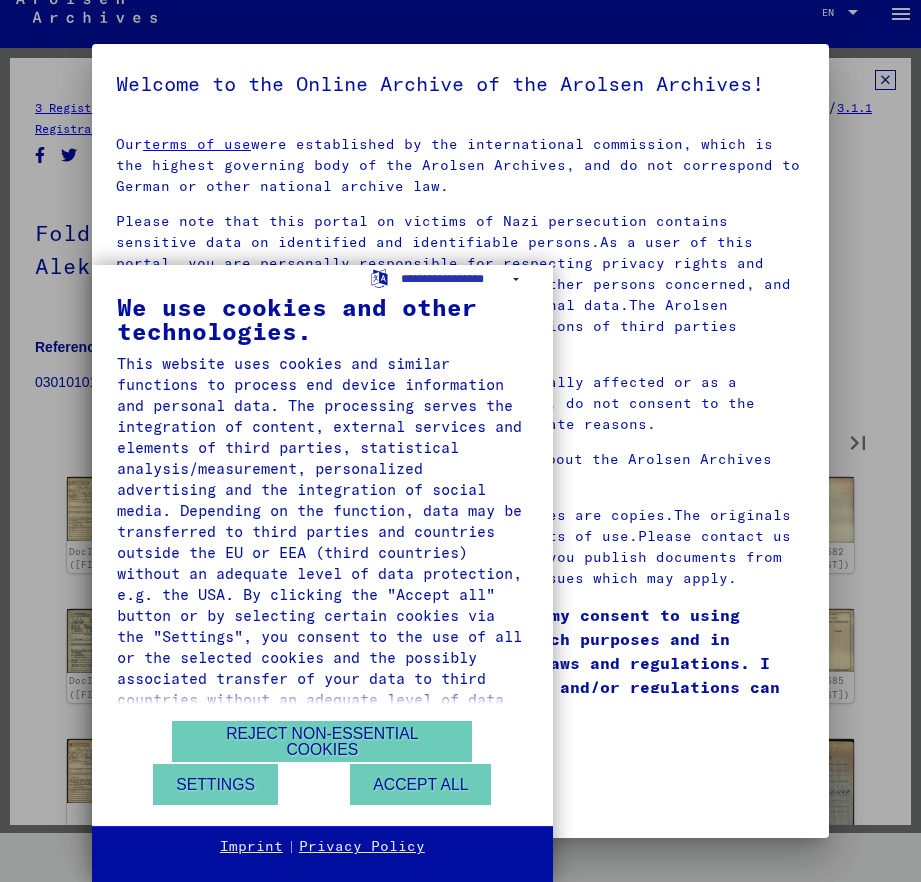 type on "**" 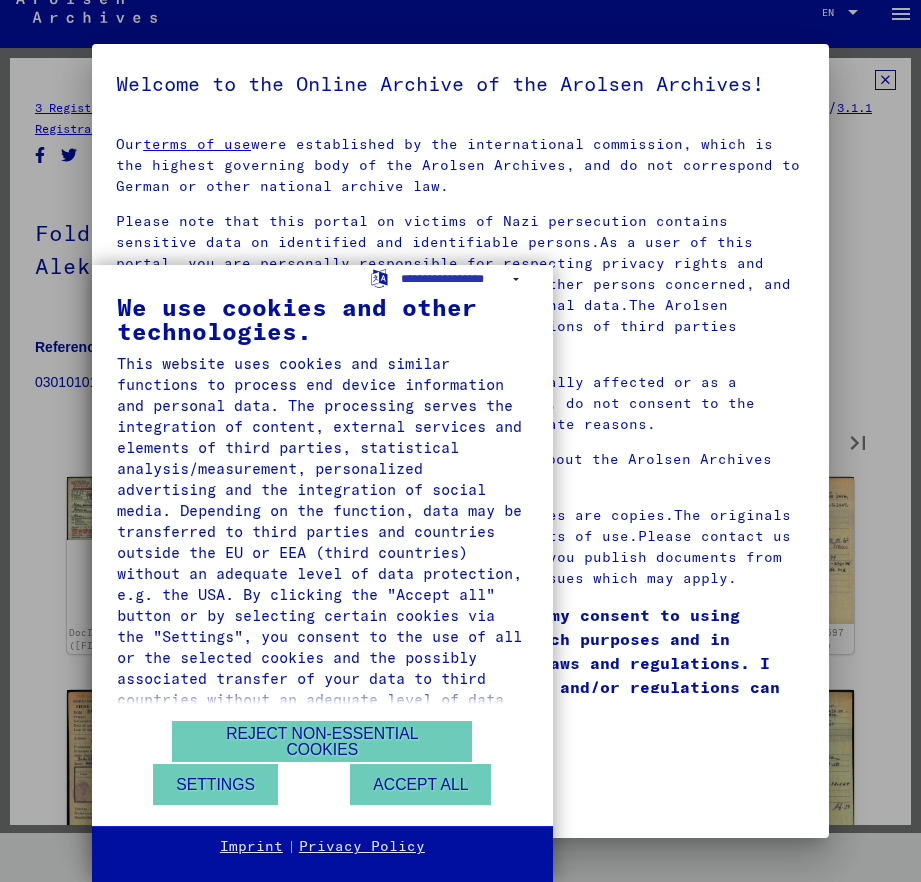 type on "**" 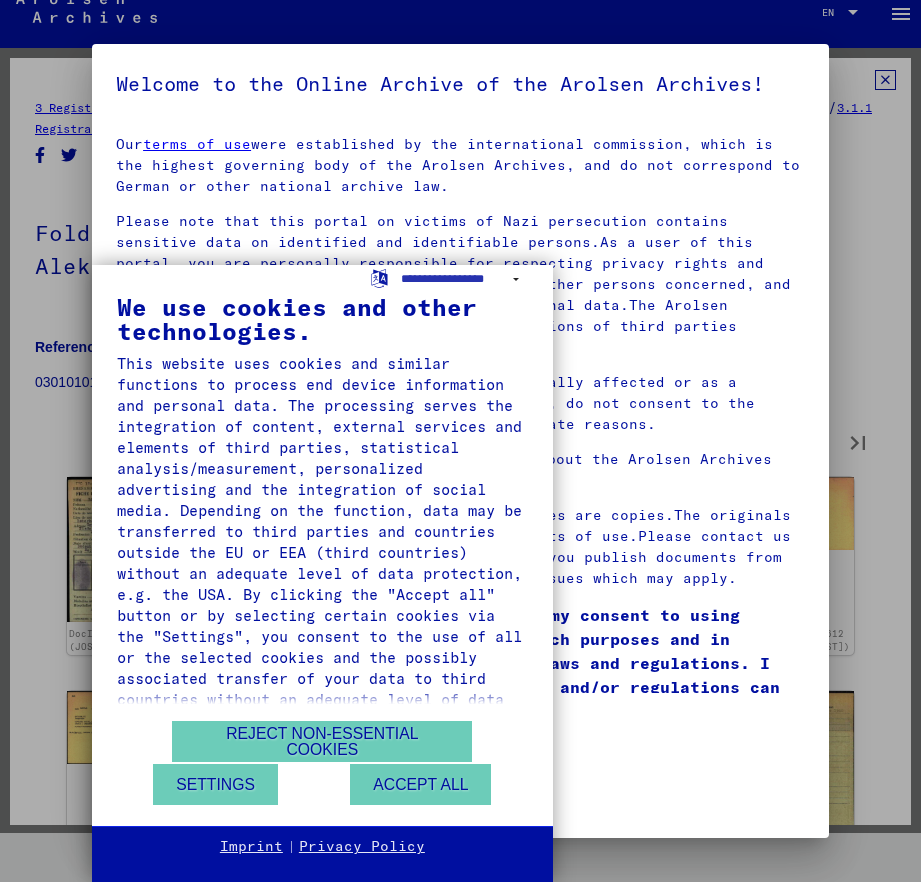 type on "**" 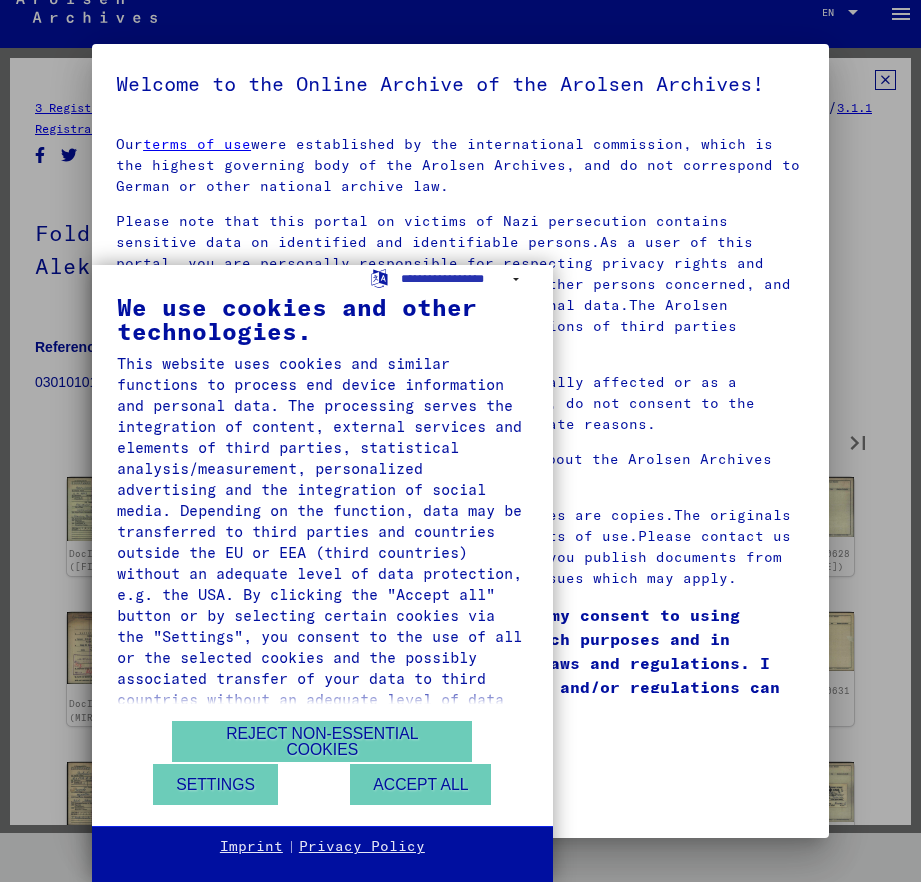 type on "**" 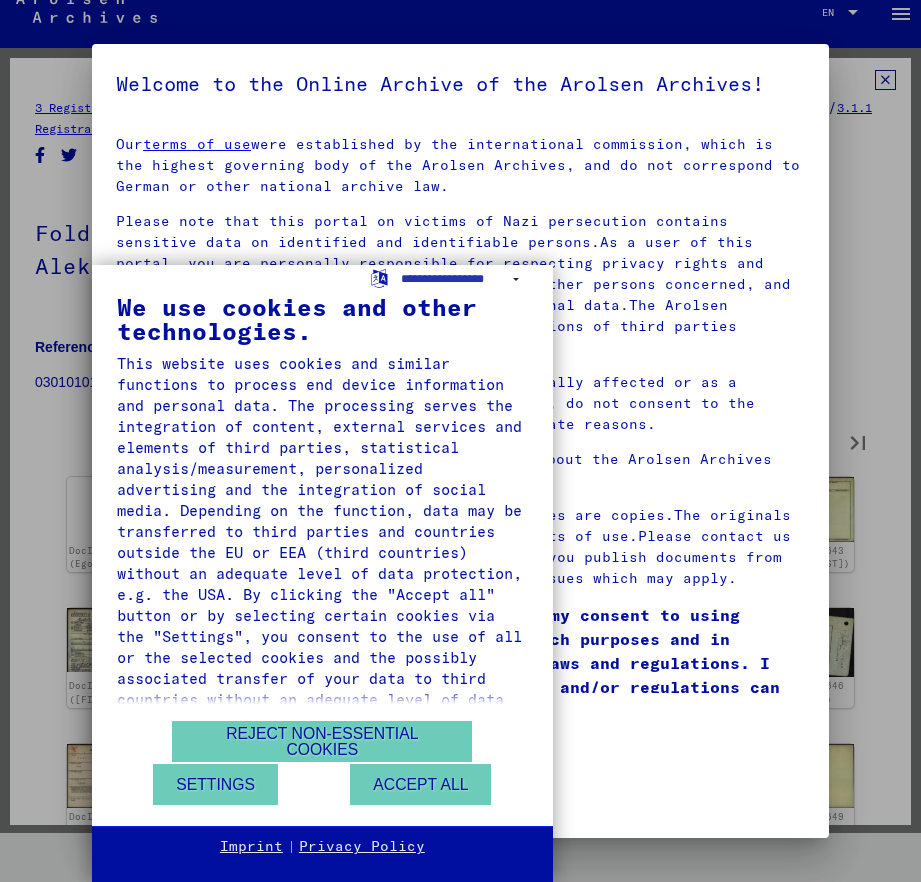 type on "**" 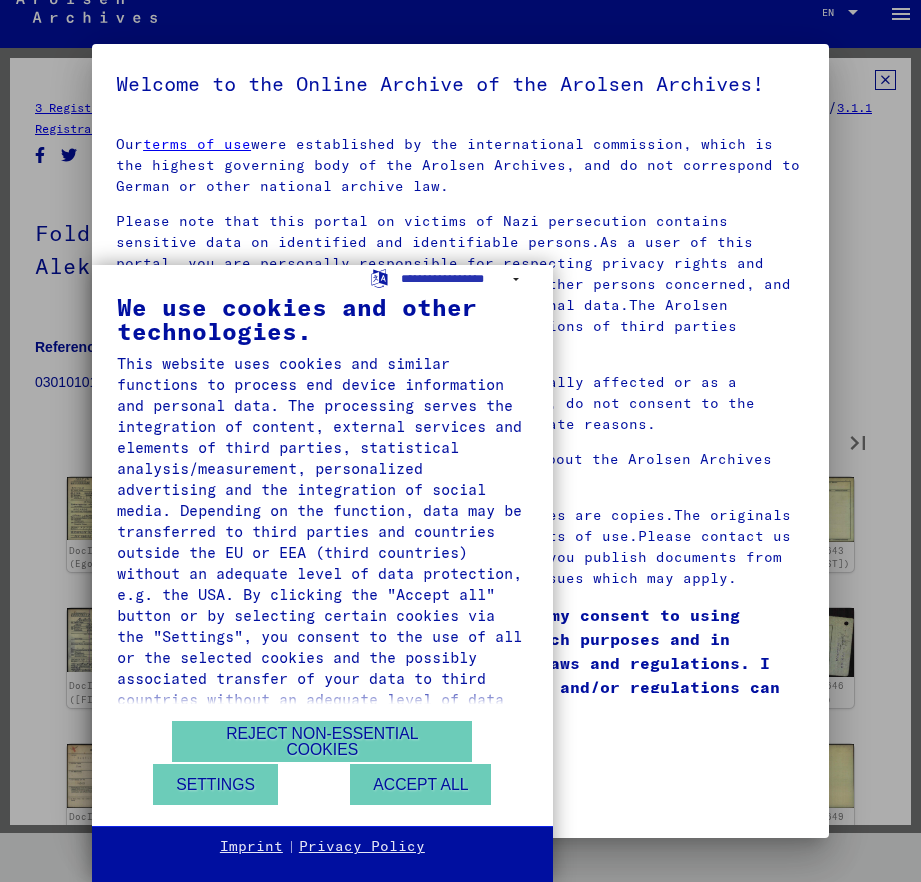 type on "**" 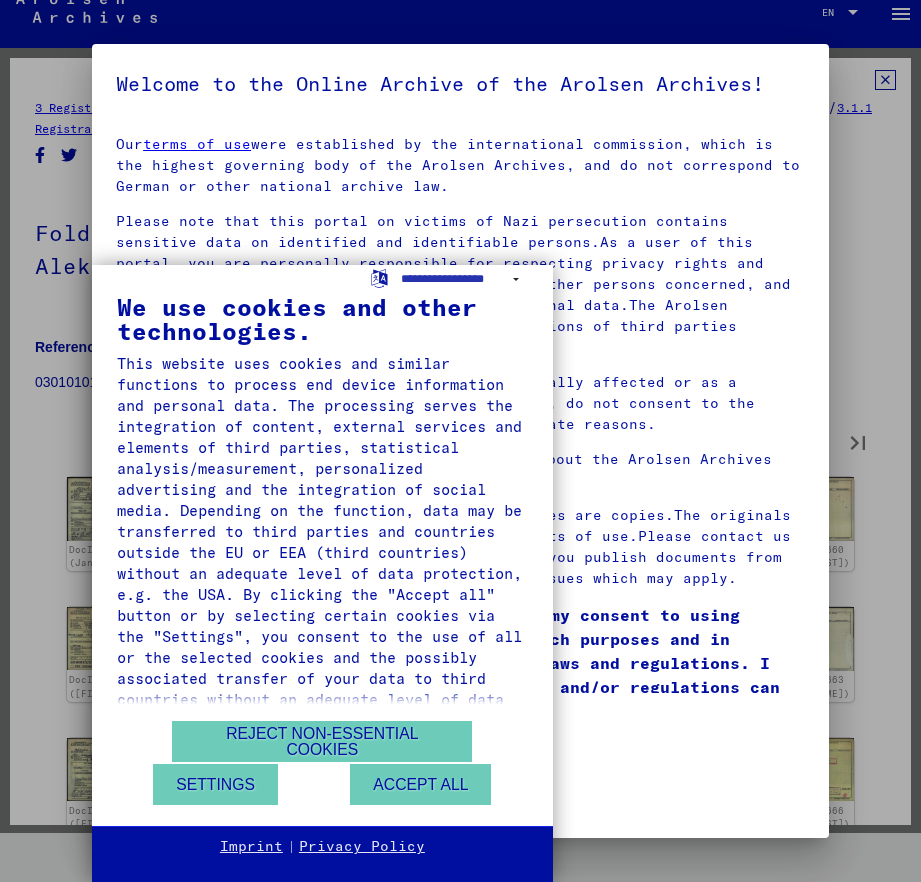 type on "**" 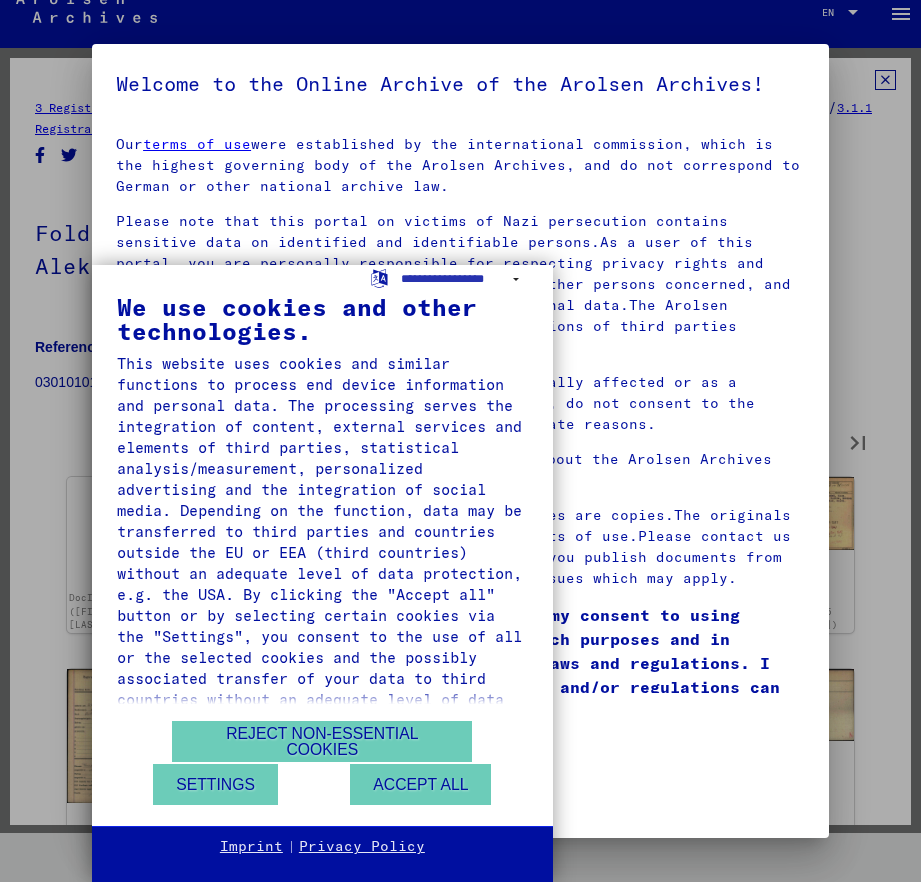 type on "**" 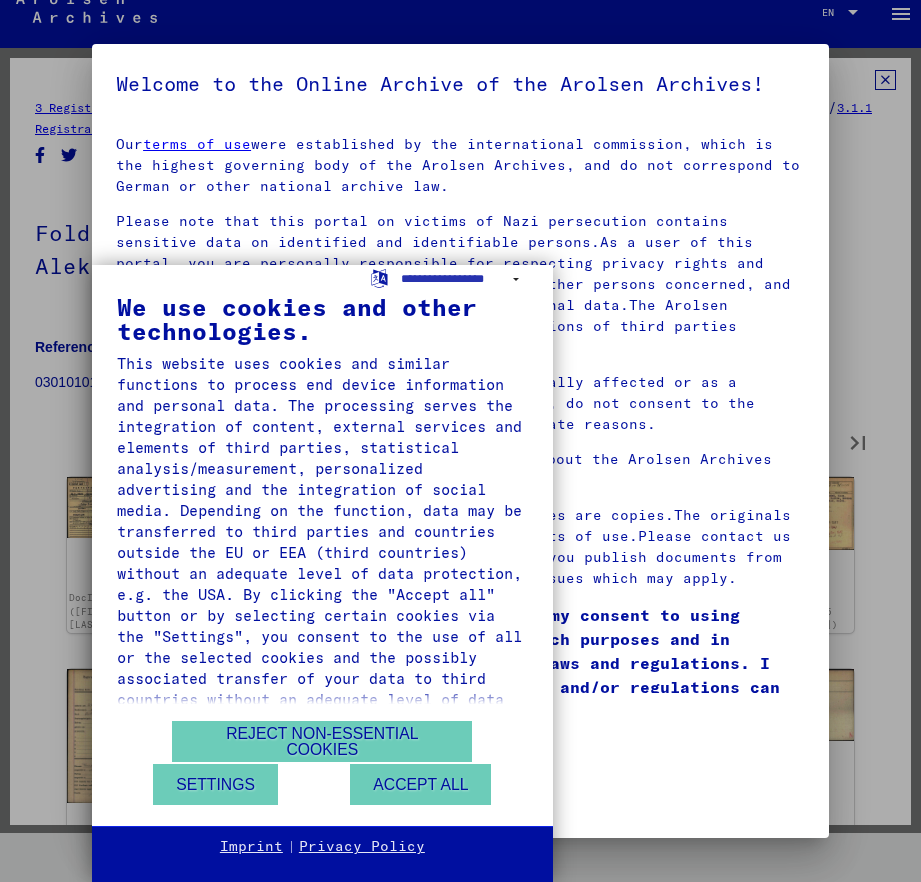 type on "**" 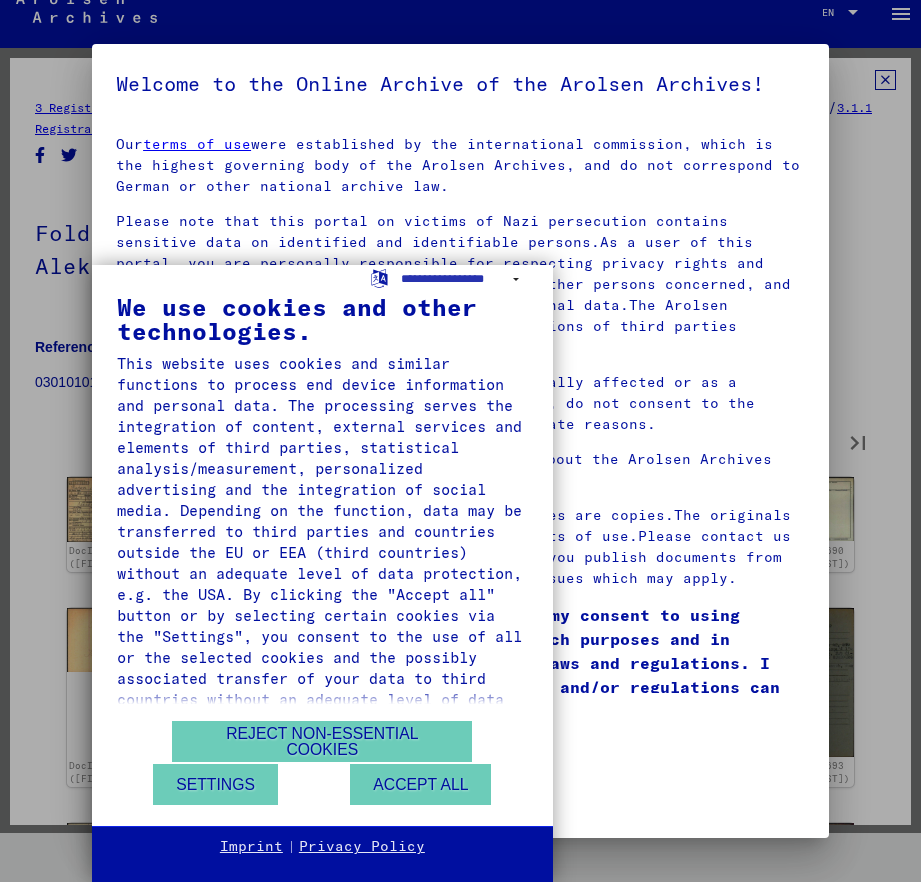 type on "**" 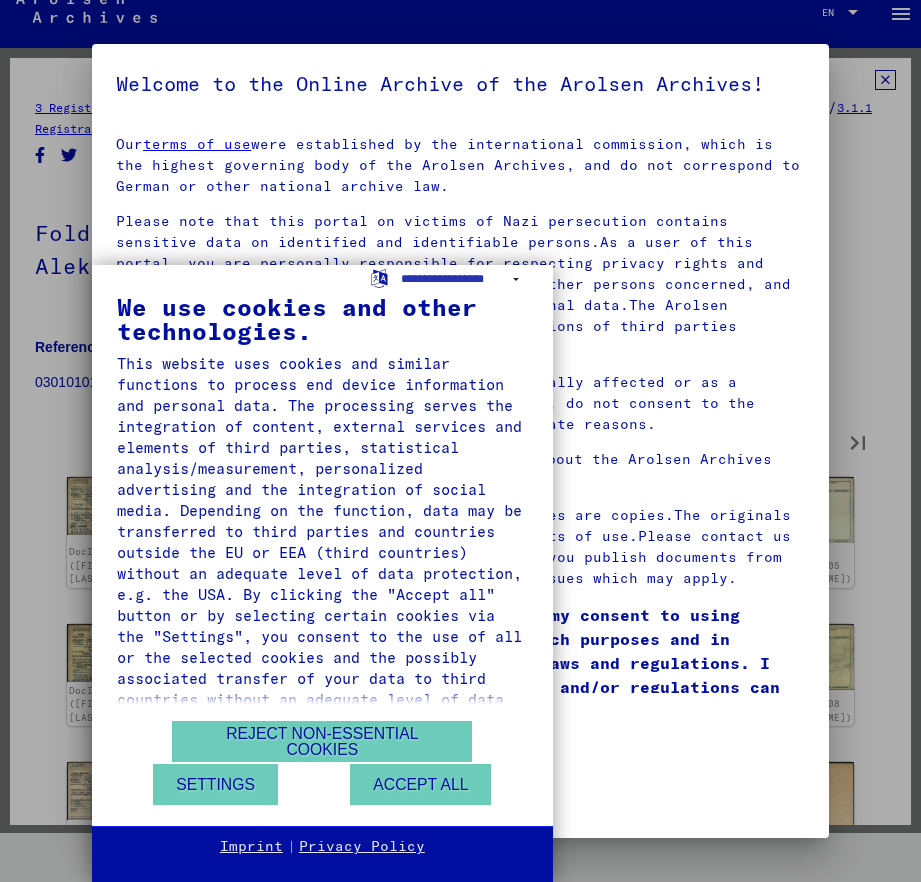 type on "**" 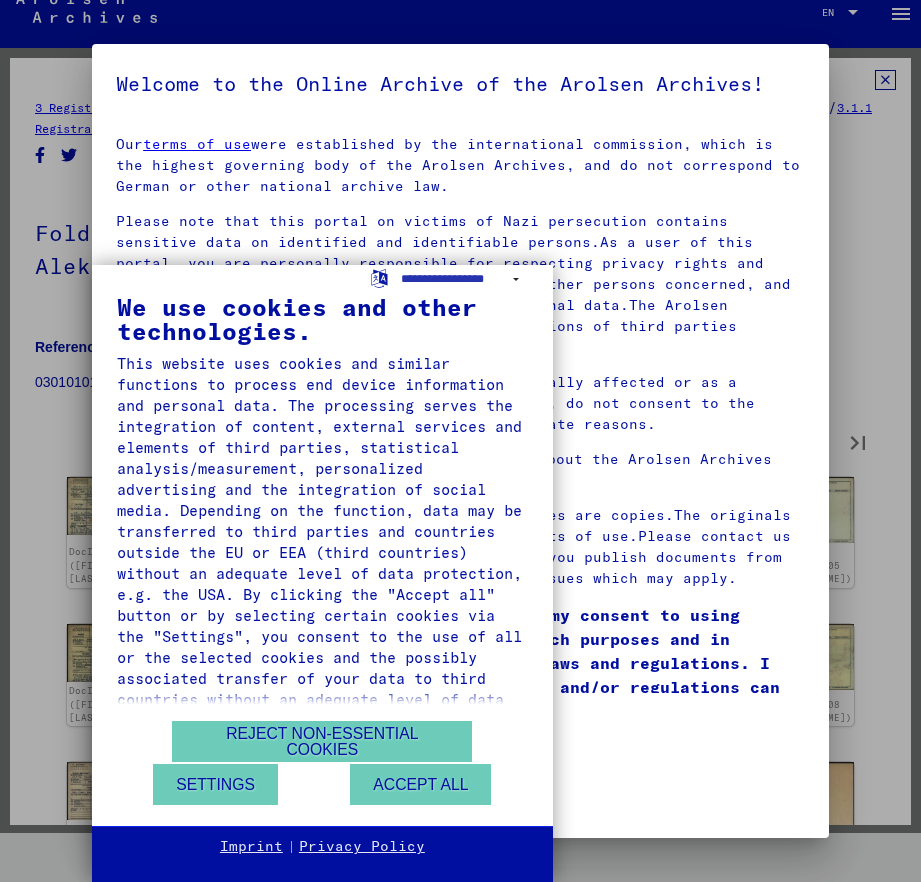 type on "**" 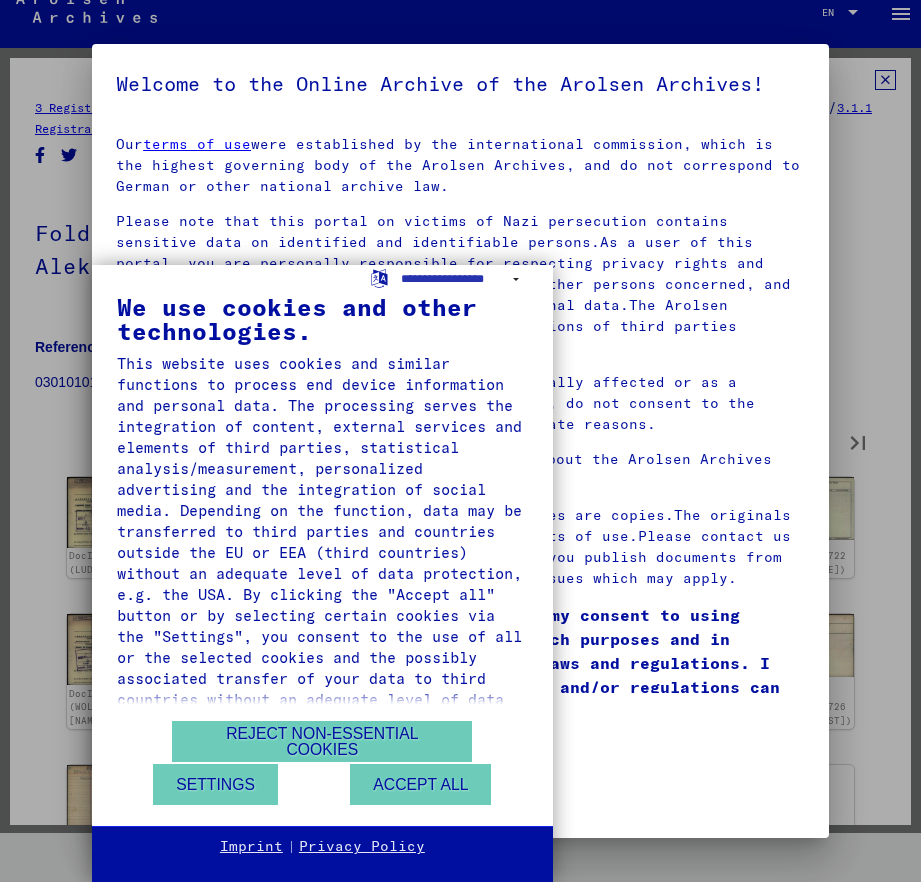 type on "**" 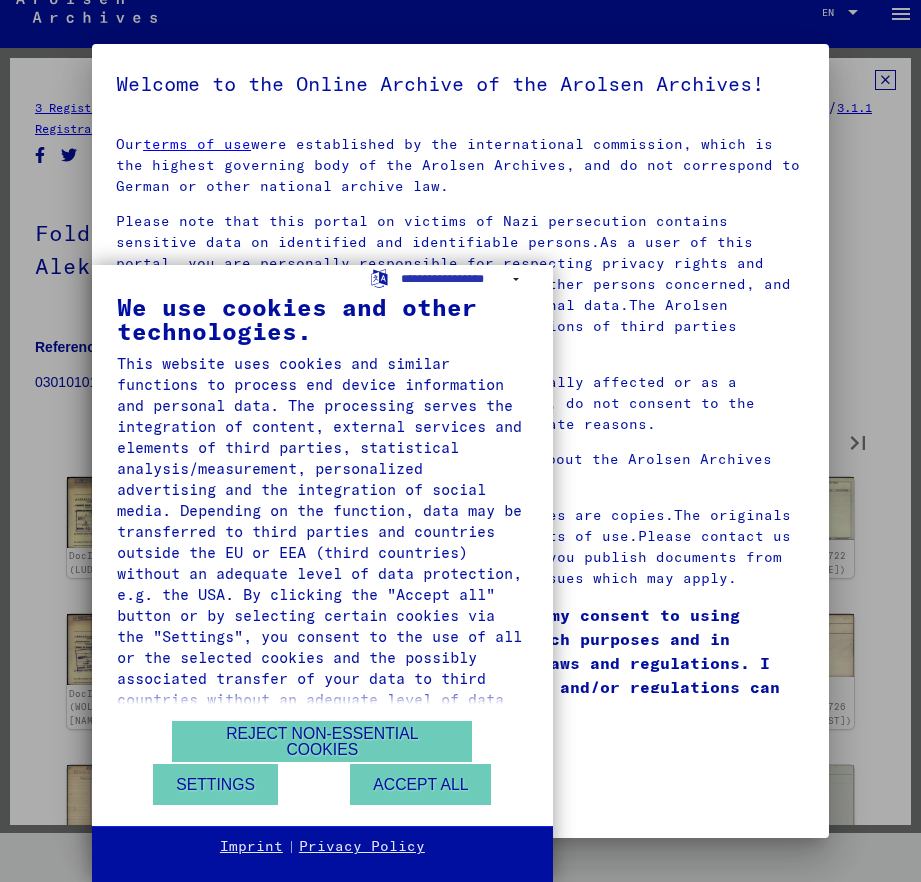 type on "**" 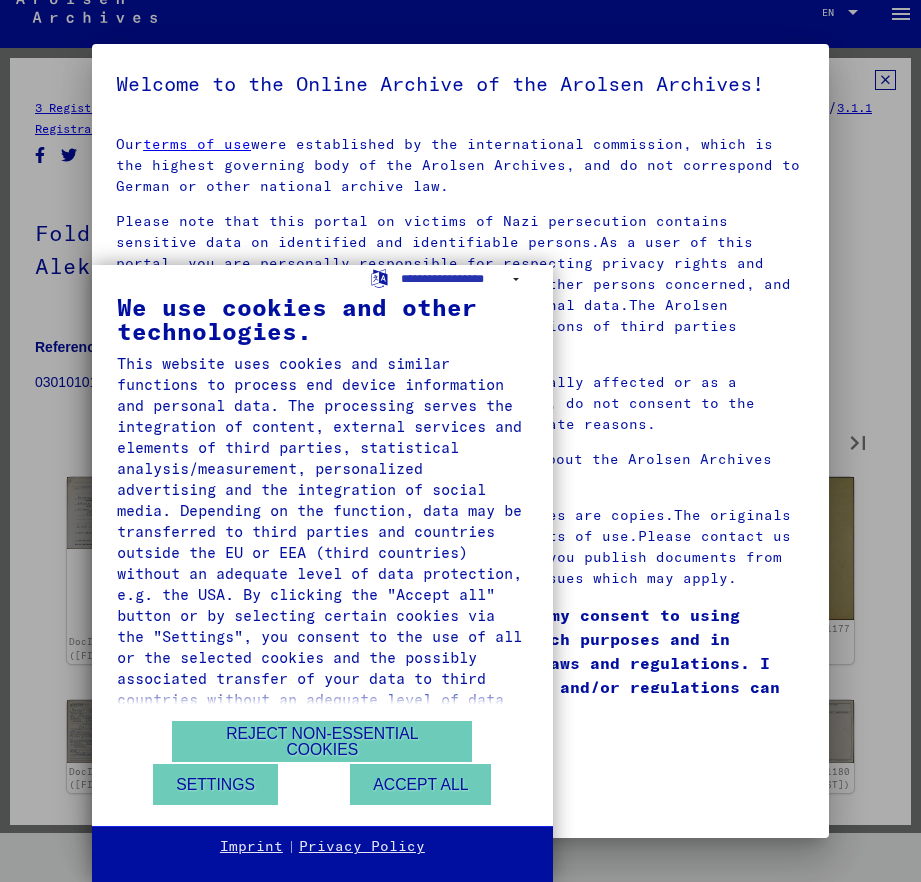 type on "**" 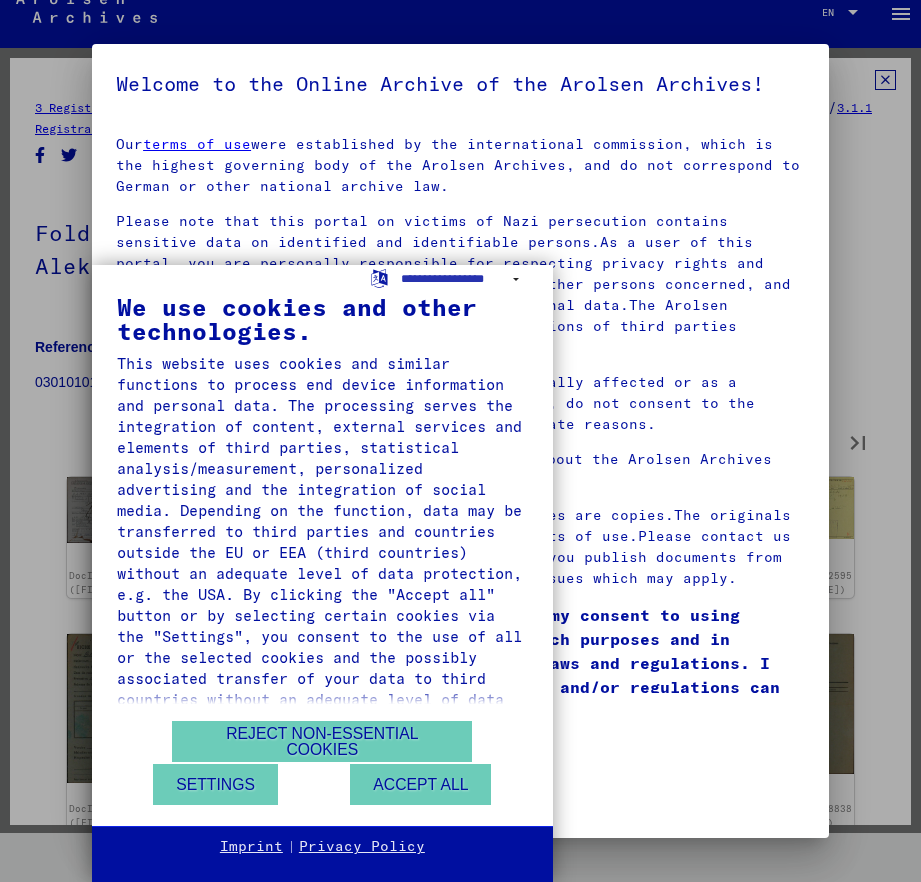 type on "**" 